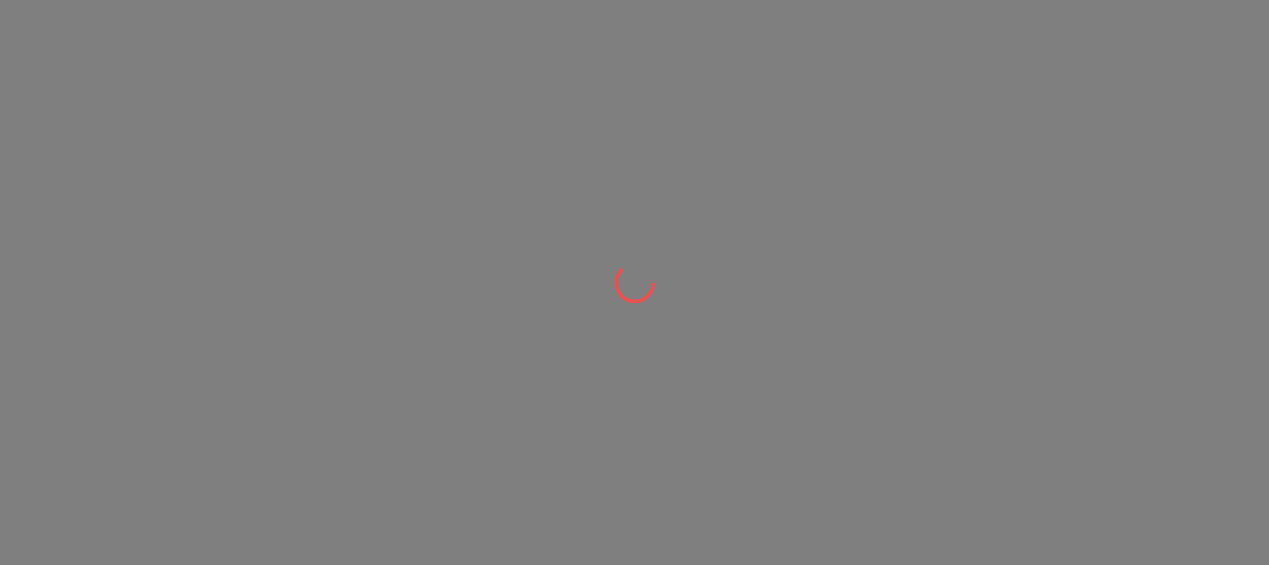 scroll, scrollTop: 0, scrollLeft: 0, axis: both 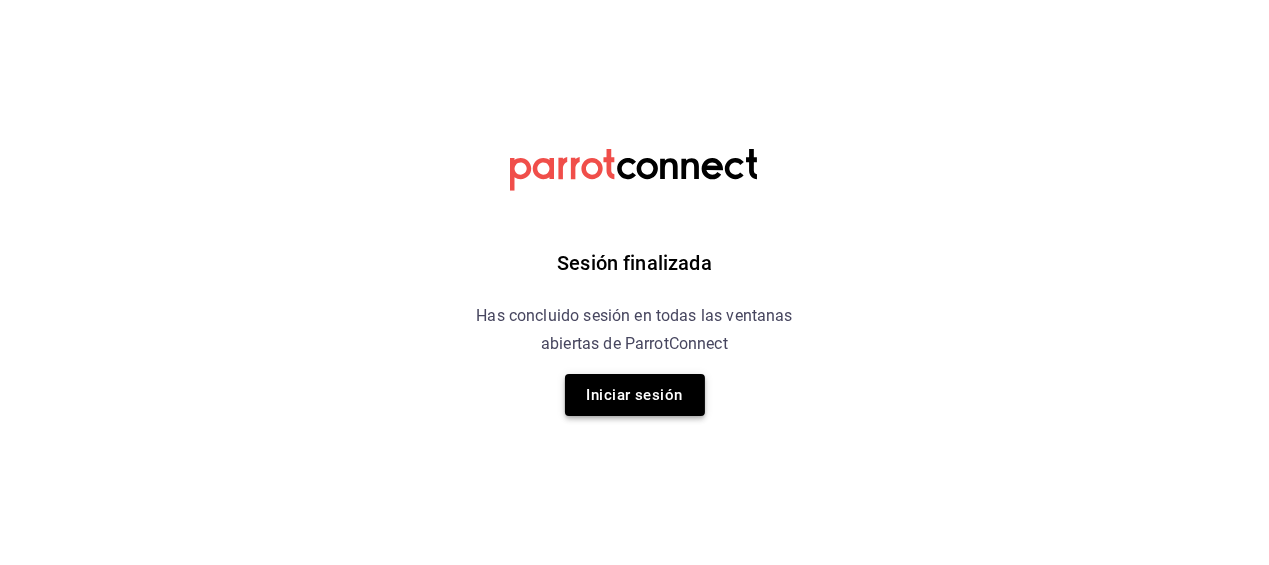 click on "Iniciar sesión" at bounding box center (635, 395) 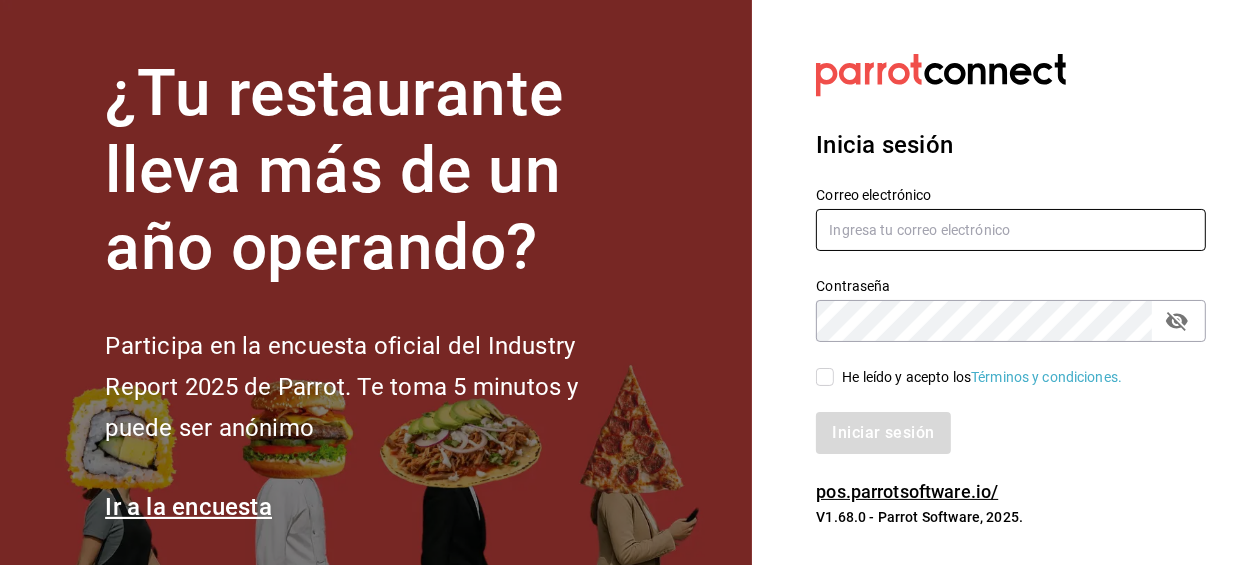 type on "alejandro_hdz73@hotmail.com" 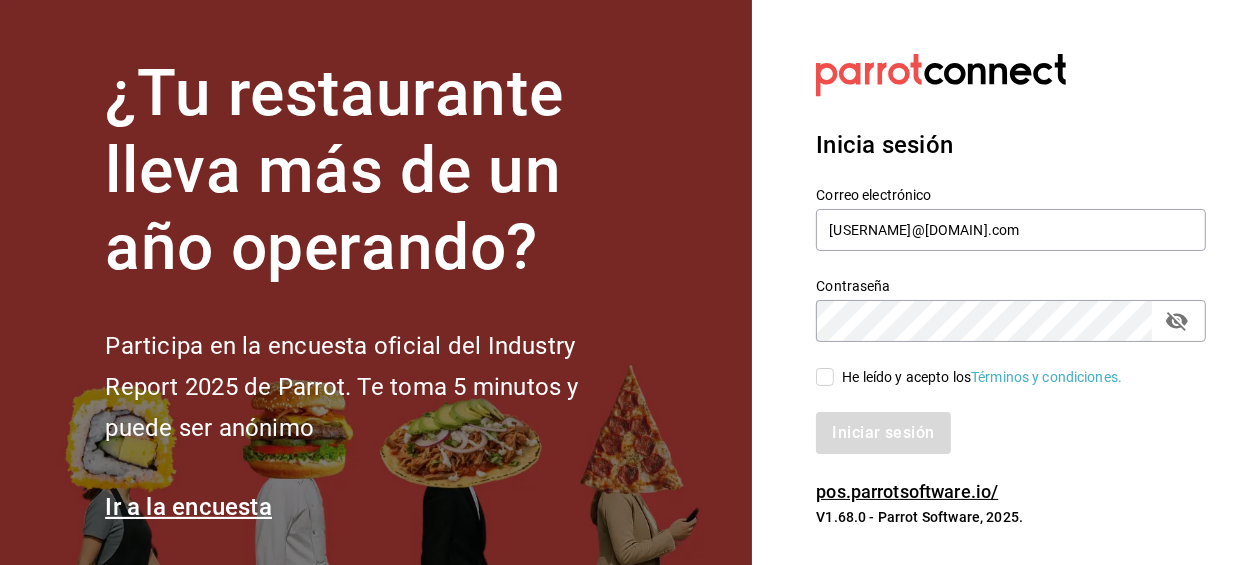 click on "He leído y acepto los  Términos y condiciones." at bounding box center [825, 377] 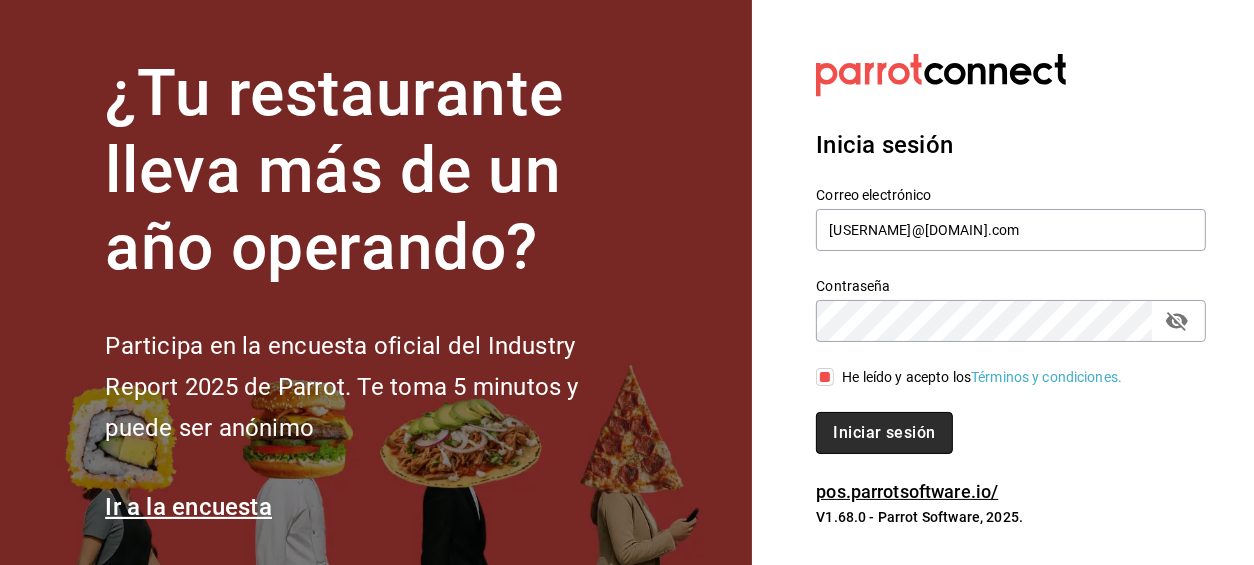 click on "Iniciar sesión" at bounding box center [884, 433] 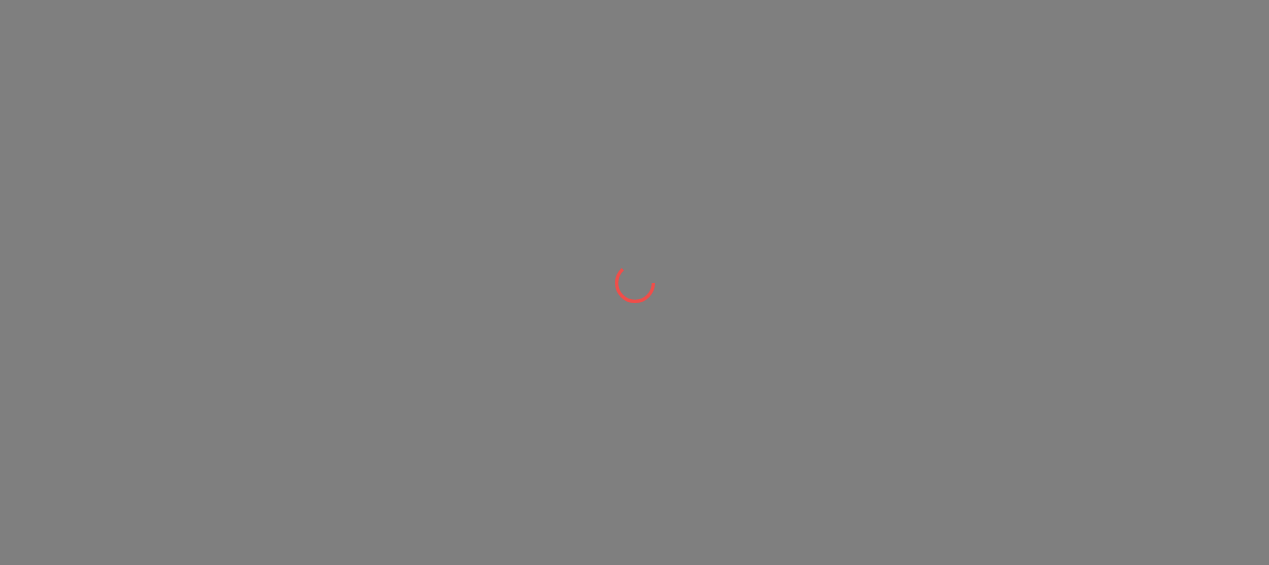 scroll, scrollTop: 0, scrollLeft: 0, axis: both 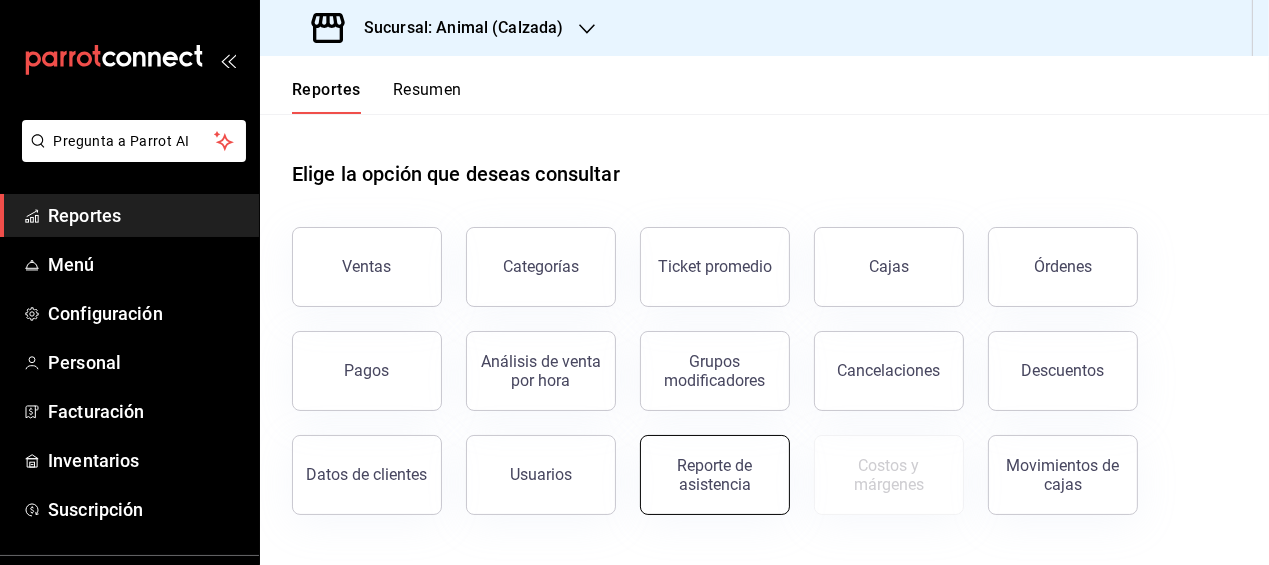 click on "Reporte de asistencia" at bounding box center (715, 475) 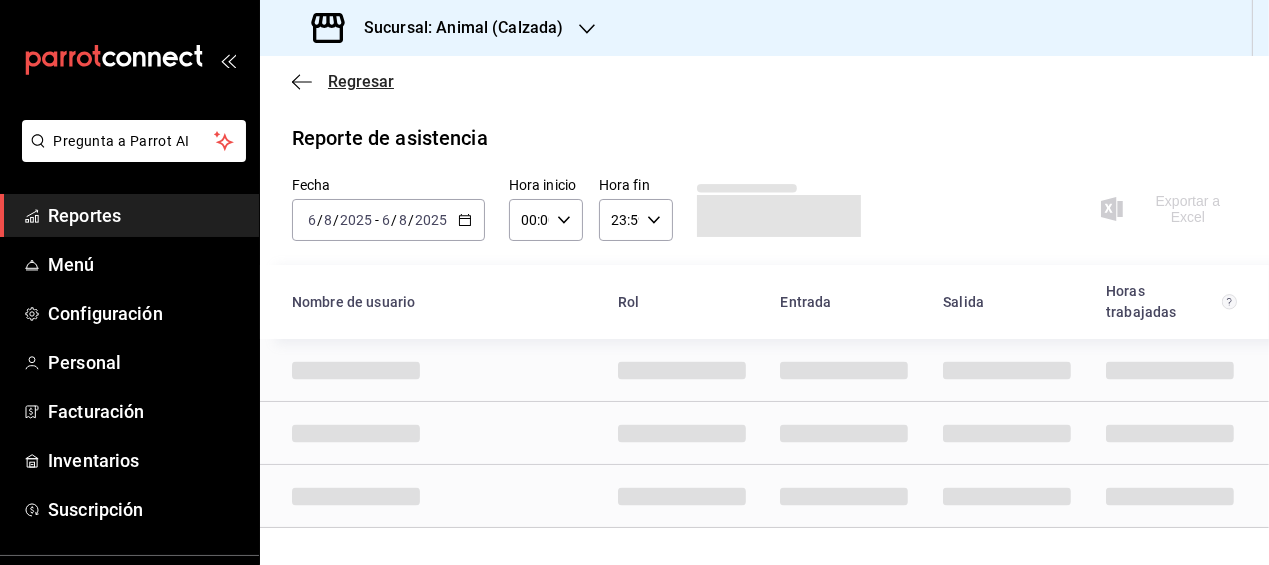 click 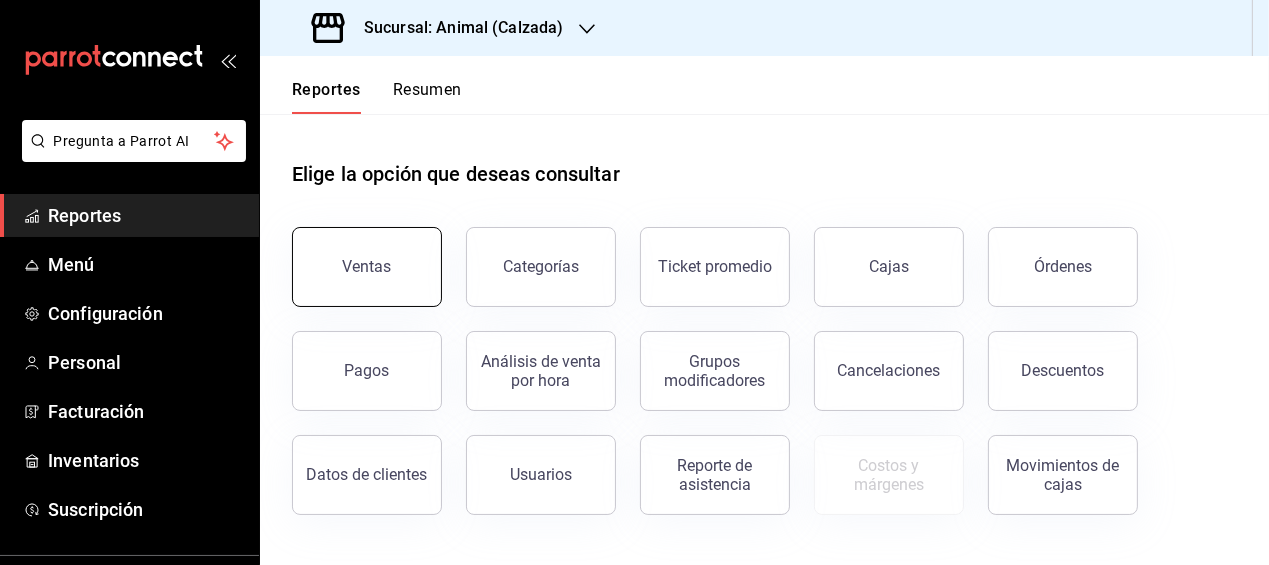 click on "Ventas" at bounding box center [367, 267] 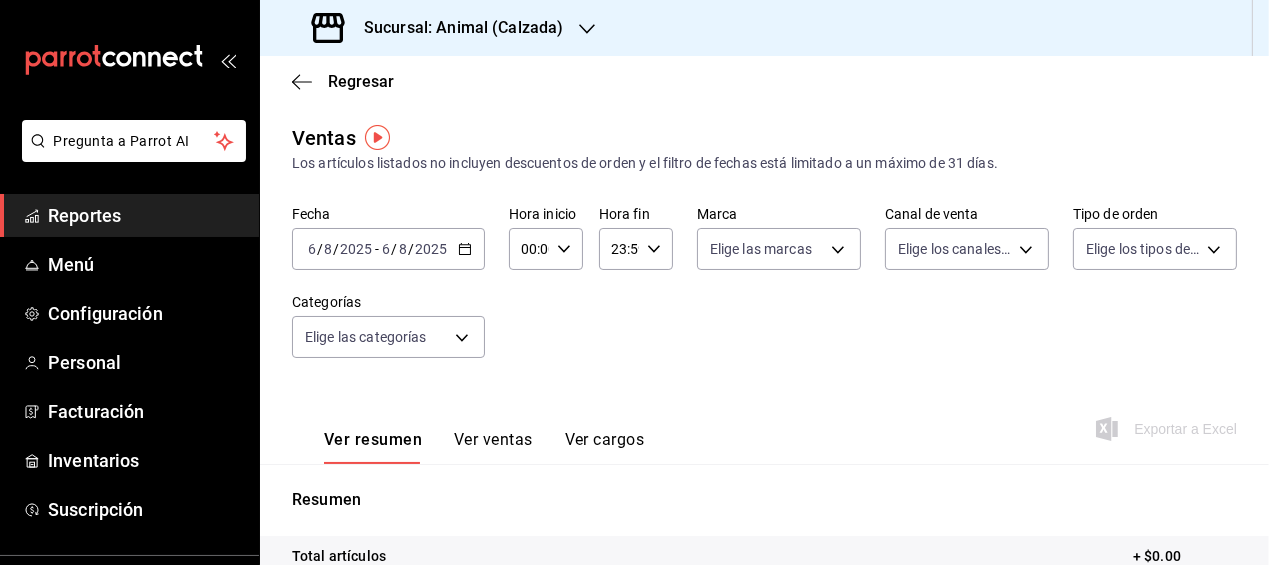 click 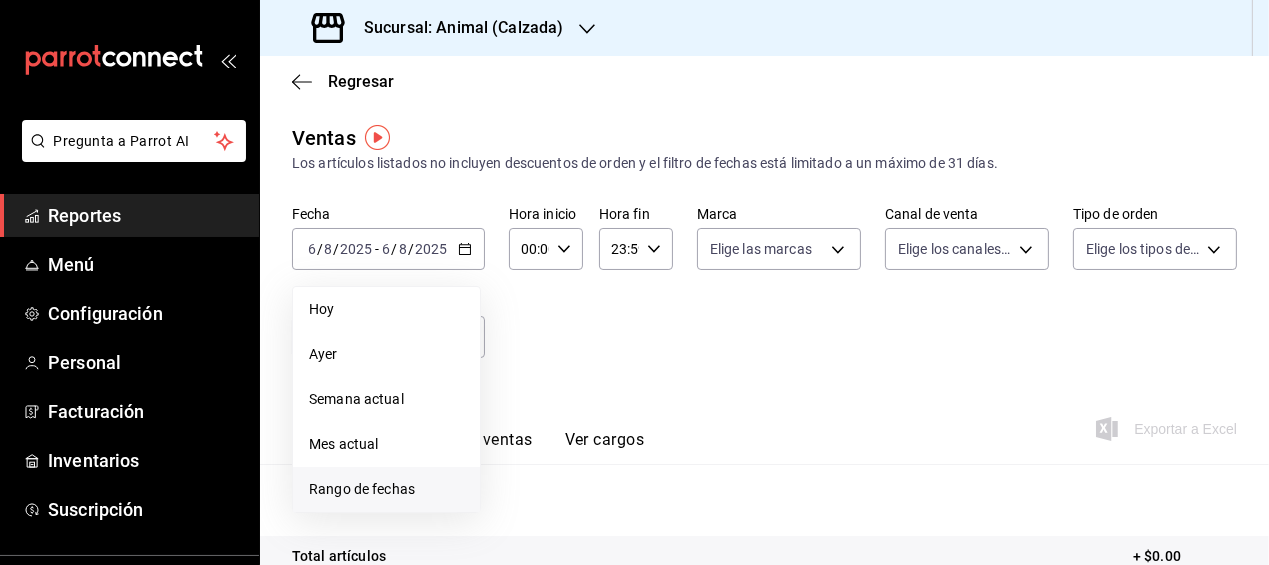 click on "Rango de fechas" at bounding box center [386, 489] 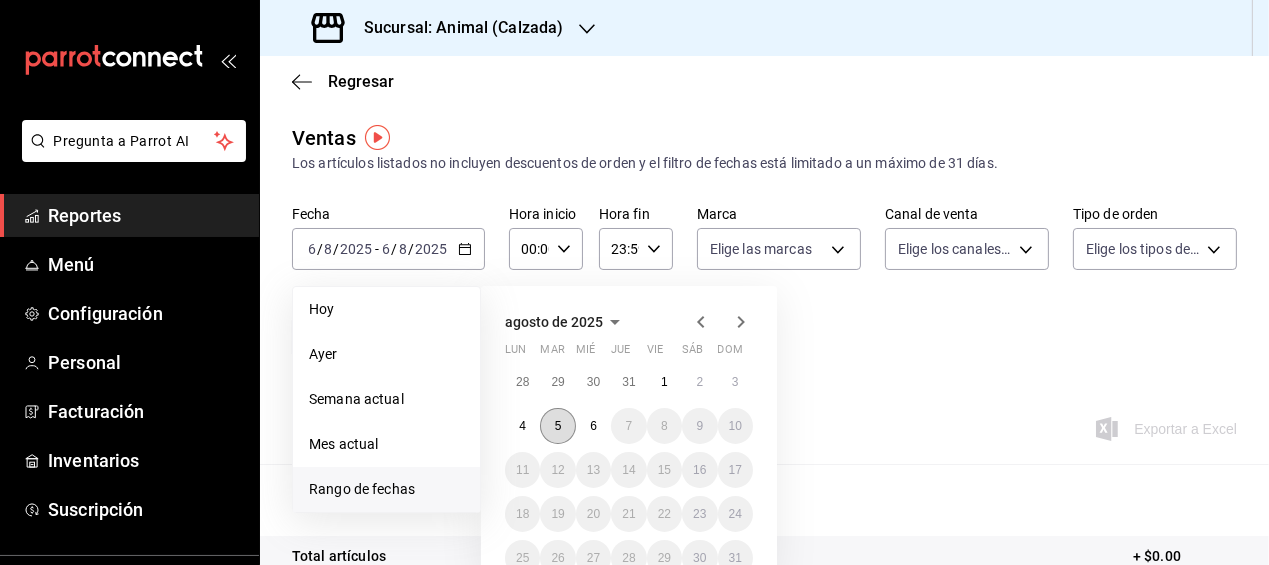 click on "5" at bounding box center (557, 426) 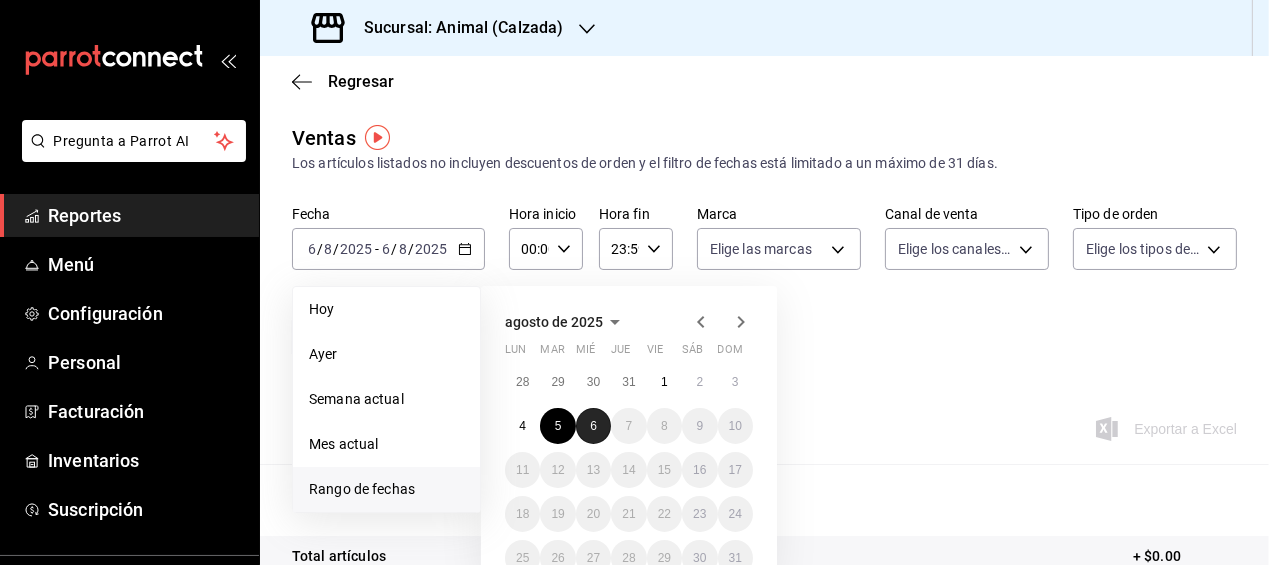 click on "6" at bounding box center [593, 426] 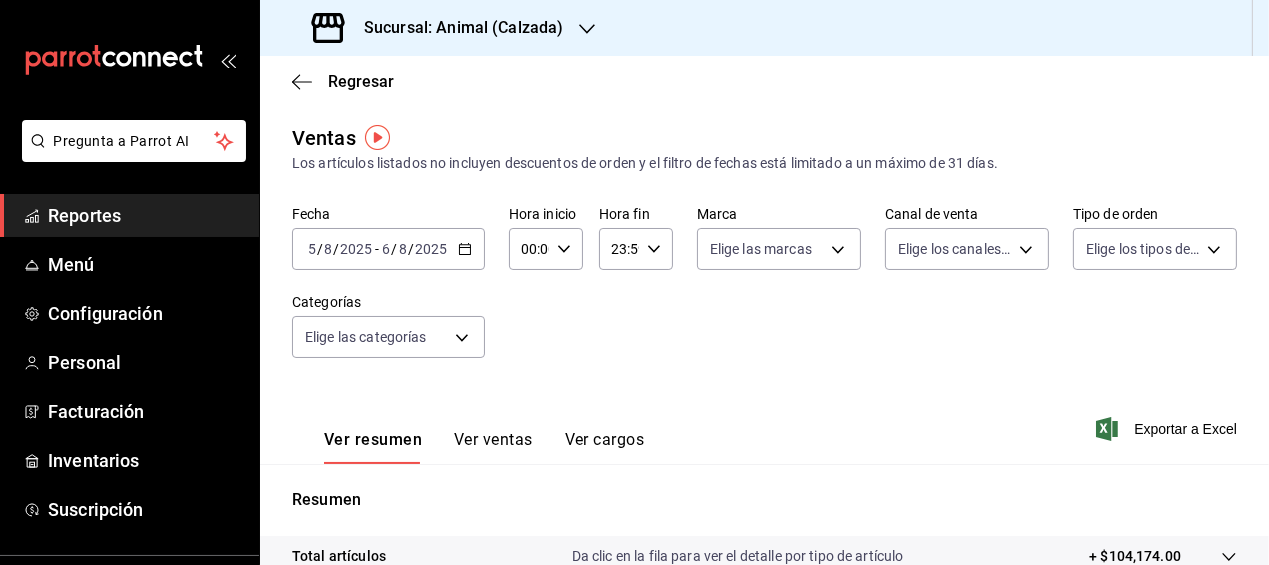click 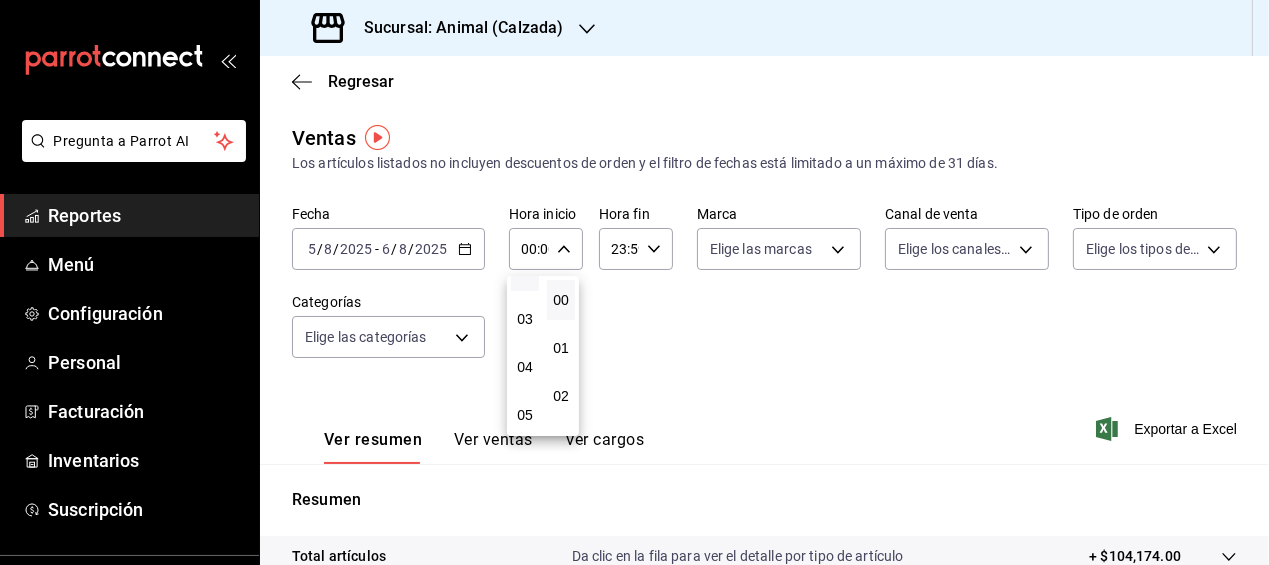 scroll, scrollTop: 126, scrollLeft: 0, axis: vertical 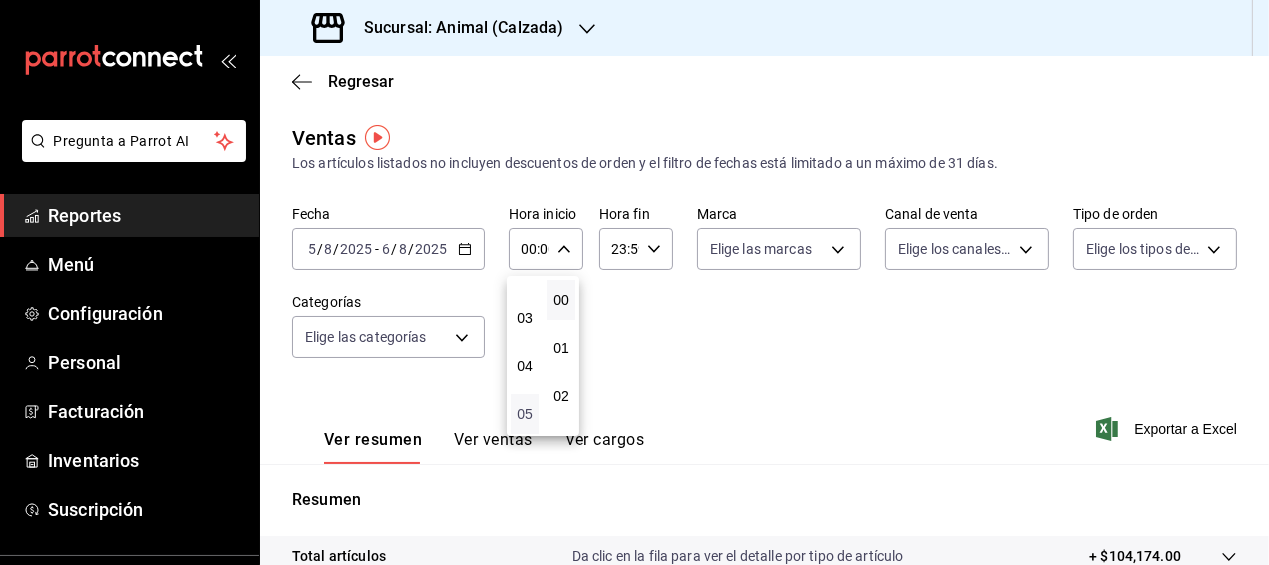 click on "05" at bounding box center (525, 414) 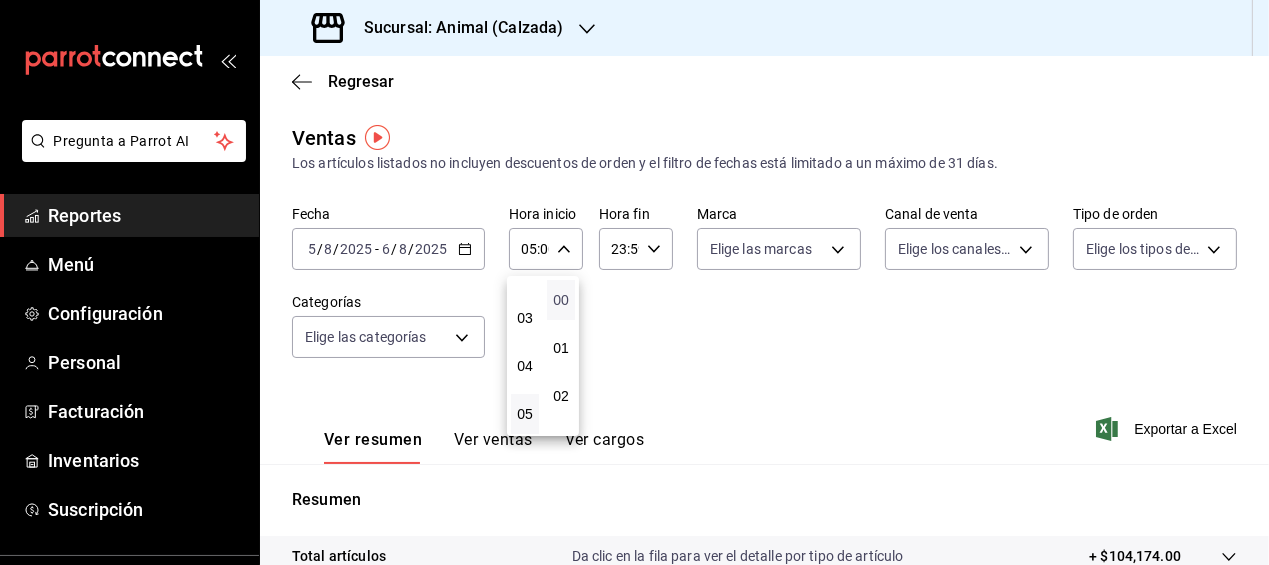 click on "00" at bounding box center [561, 300] 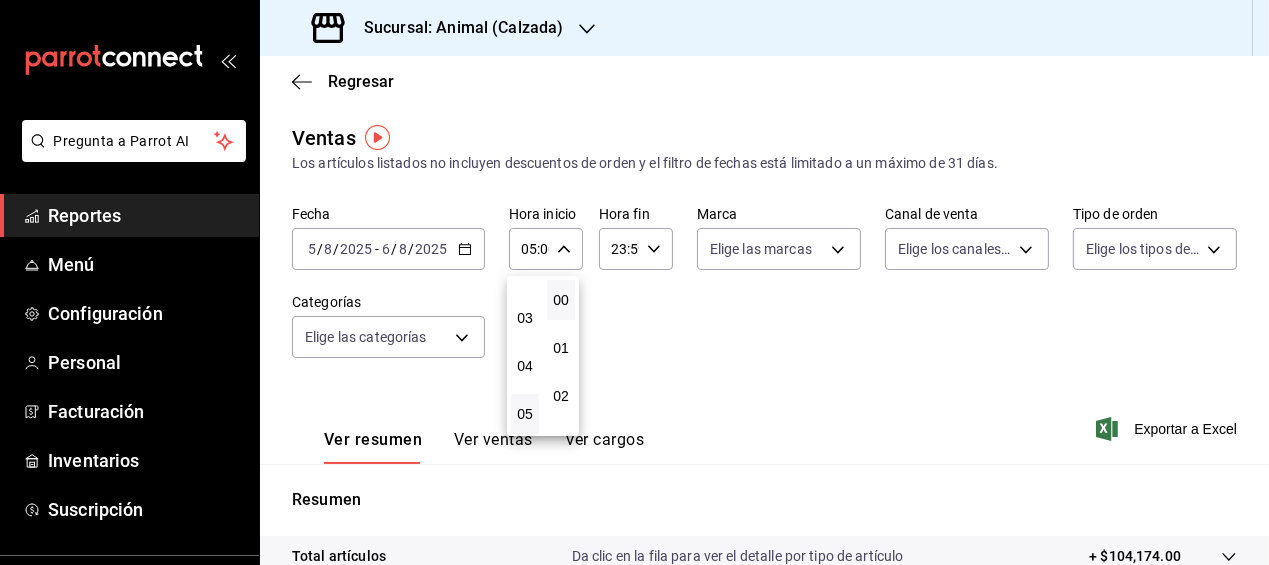 click at bounding box center (634, 282) 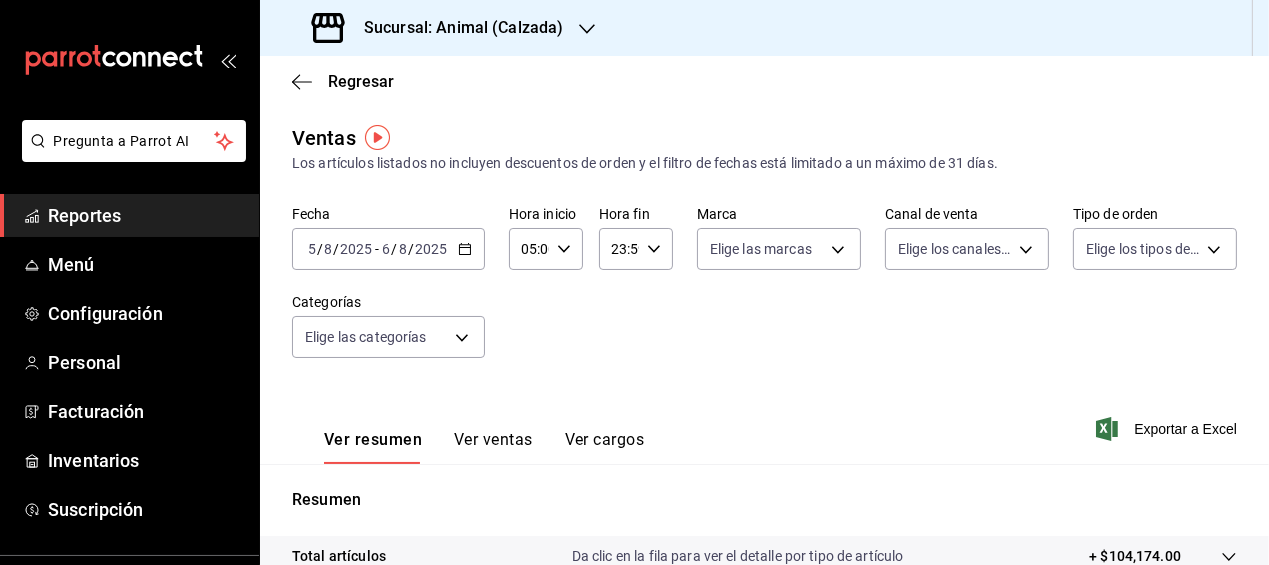 click 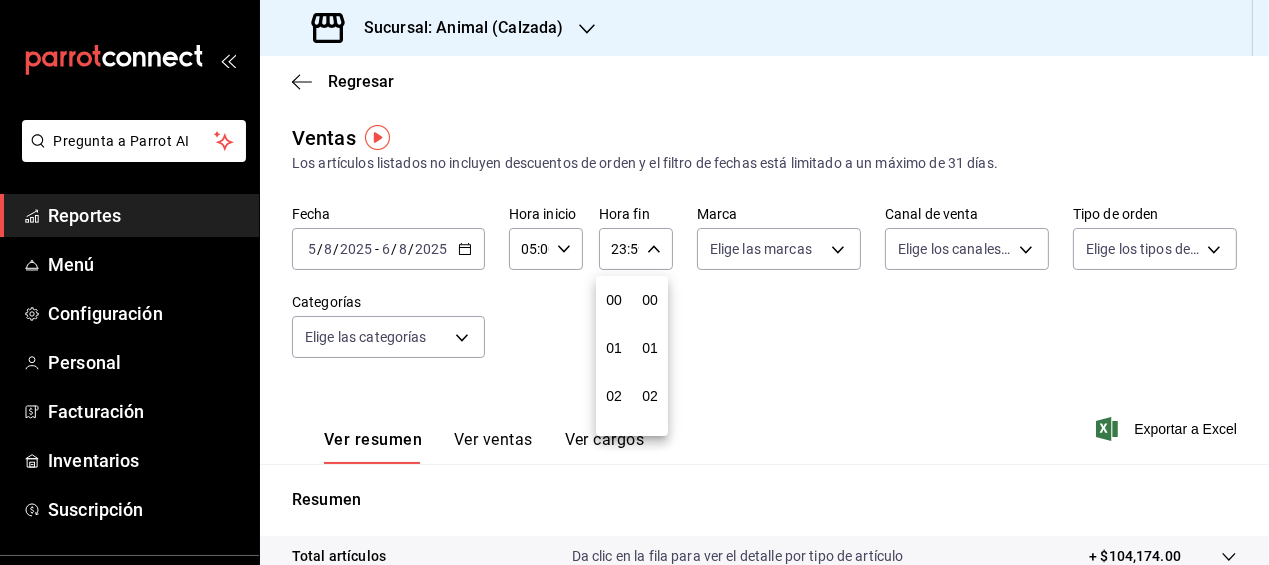 scroll, scrollTop: 988, scrollLeft: 0, axis: vertical 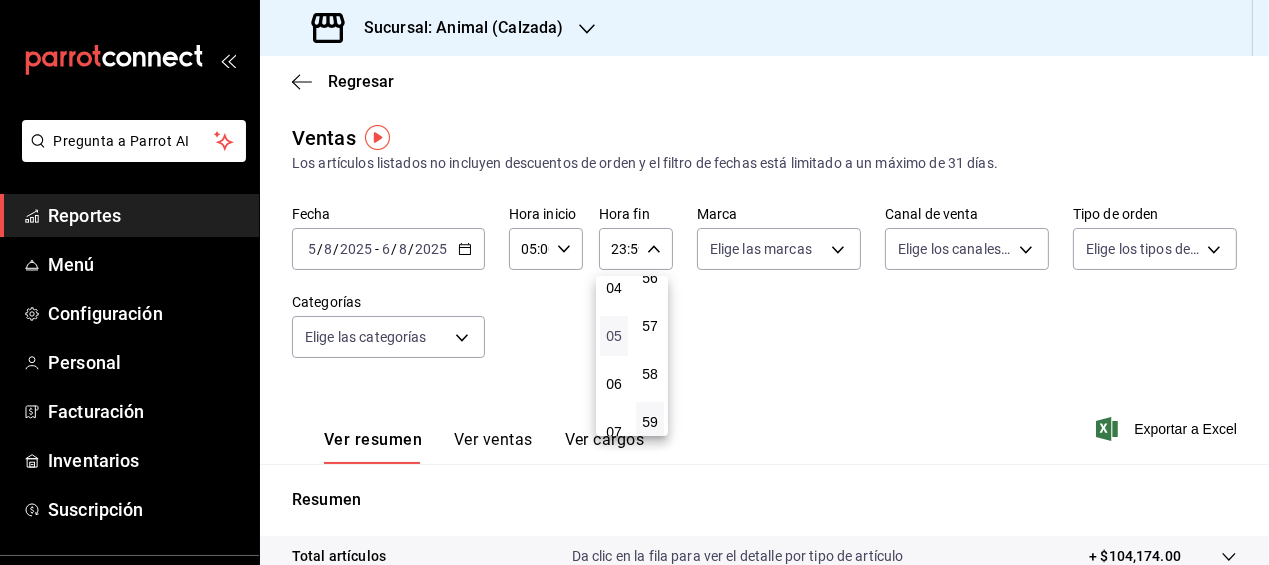 click on "05" at bounding box center (614, 336) 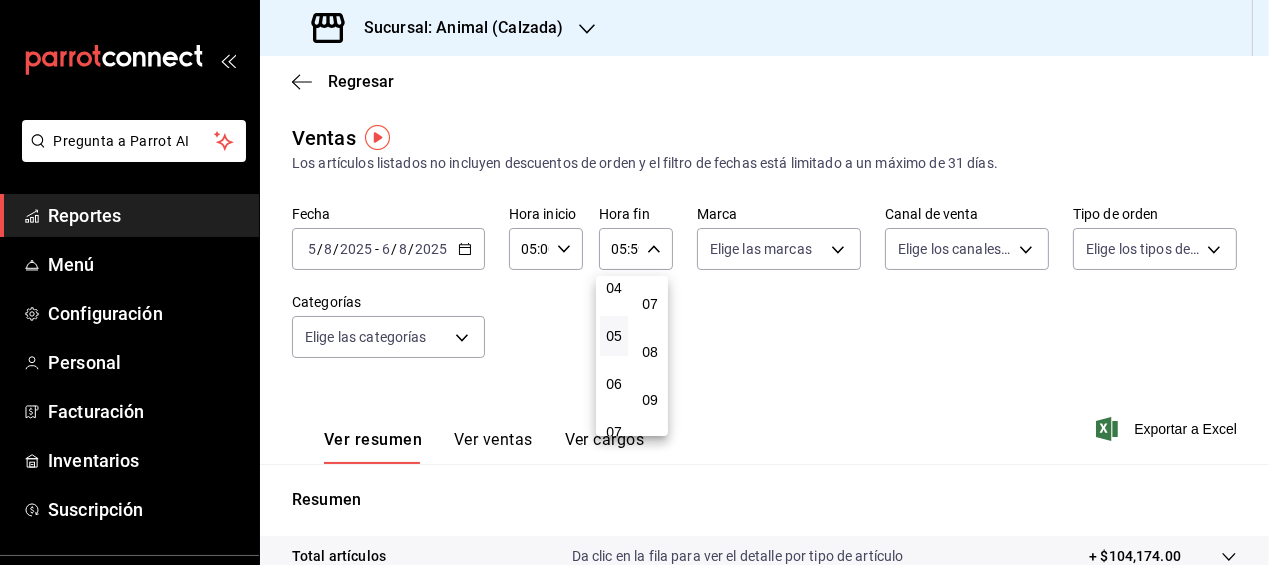 scroll, scrollTop: 0, scrollLeft: 0, axis: both 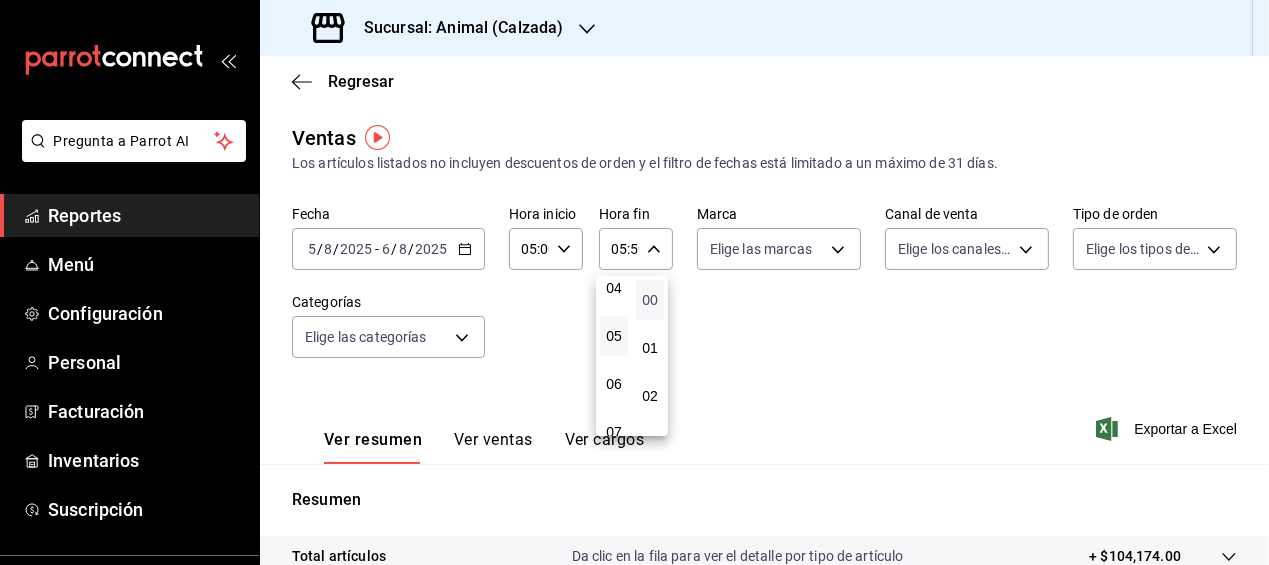 click on "00" at bounding box center (650, 300) 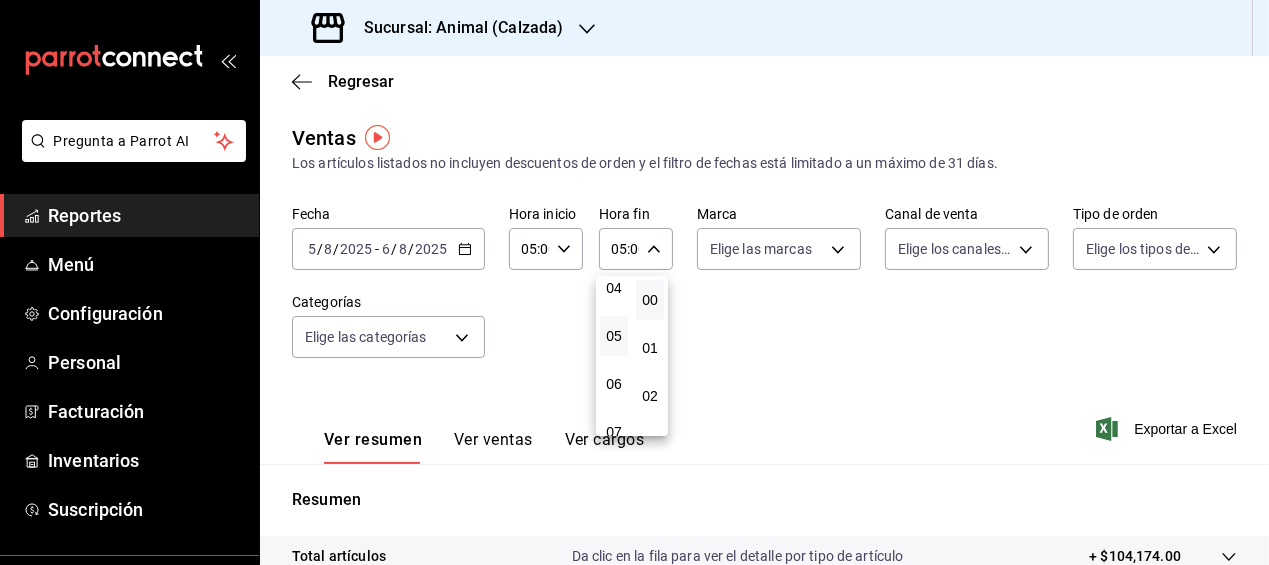 click at bounding box center (634, 282) 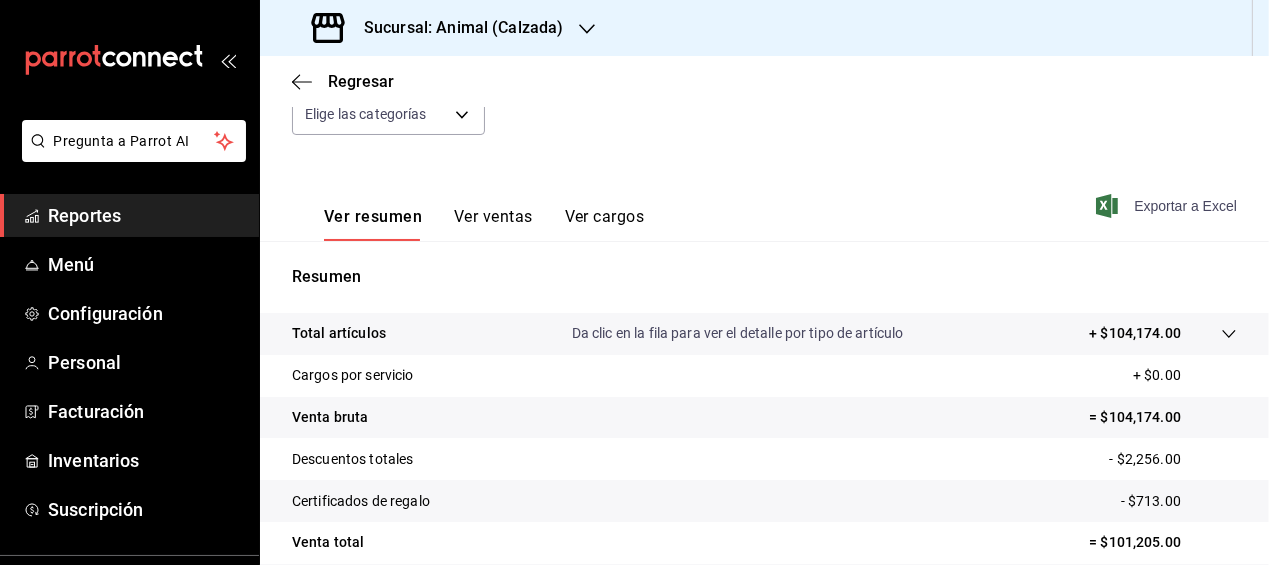 scroll, scrollTop: 59, scrollLeft: 0, axis: vertical 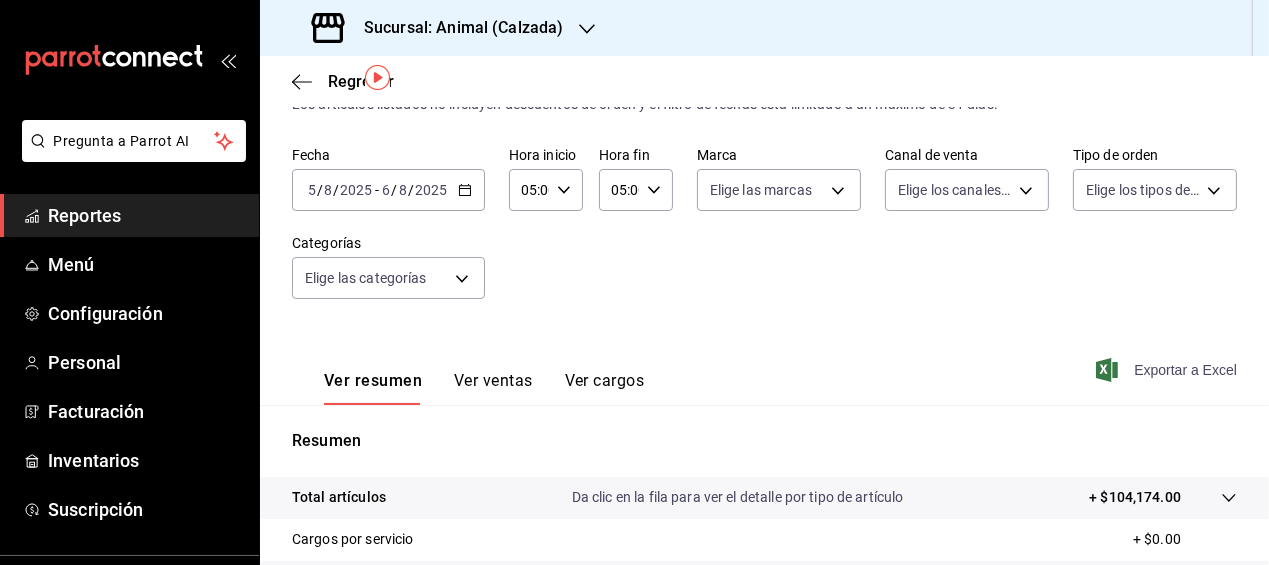 click on "Exportar a Excel" at bounding box center (1168, 370) 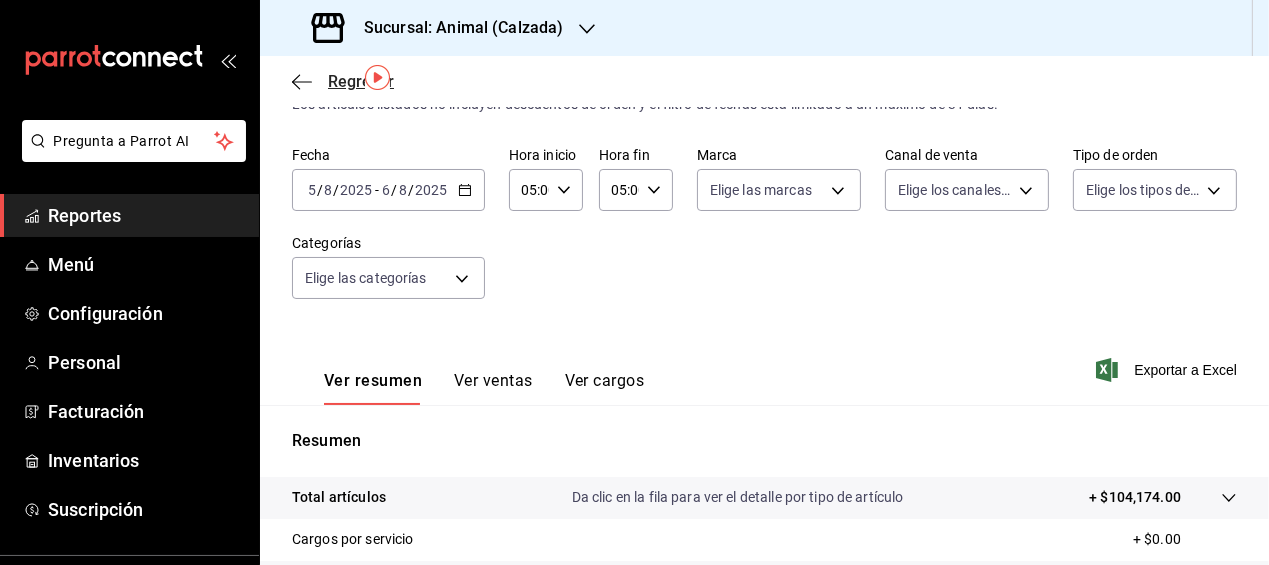click 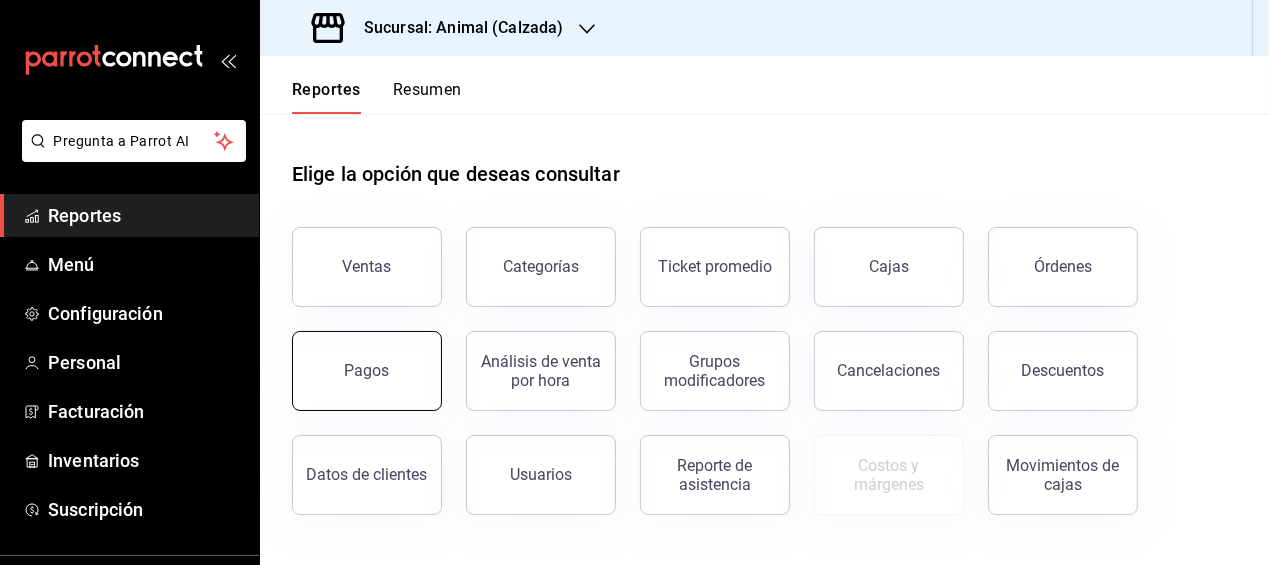 click on "Pagos" at bounding box center (367, 371) 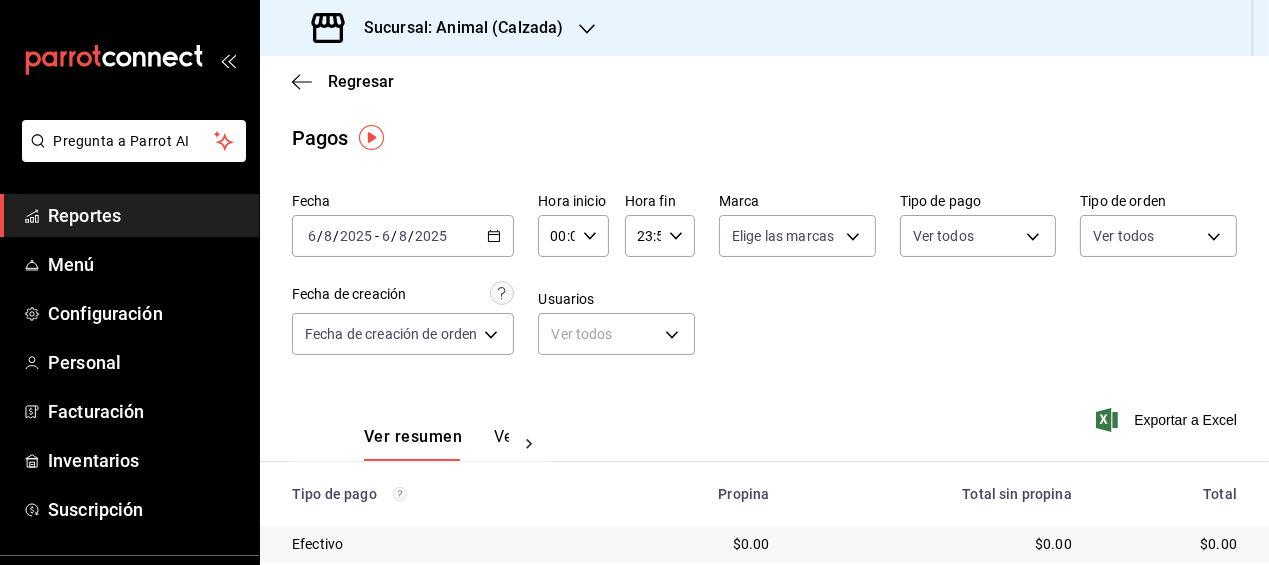 click 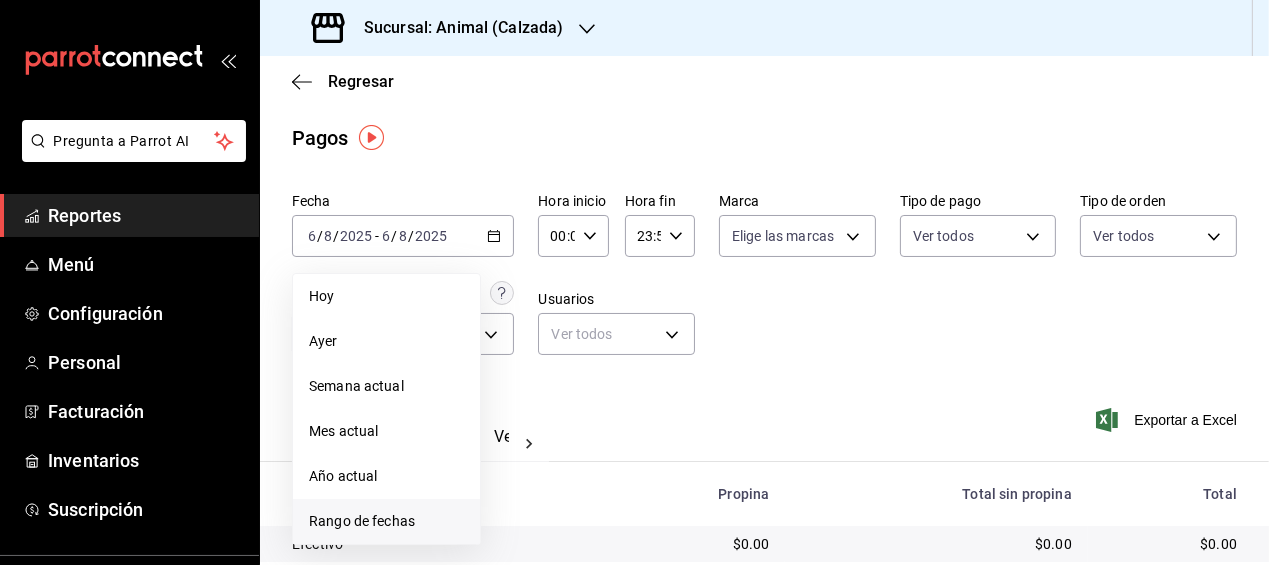 click on "Rango de fechas" at bounding box center [386, 521] 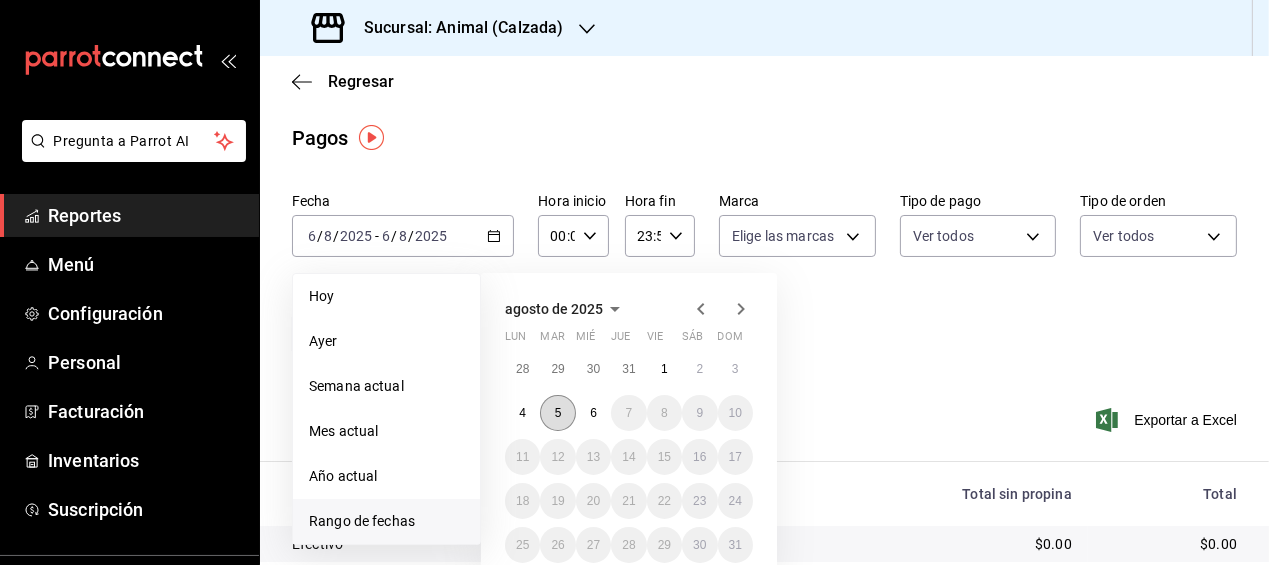 click on "5" at bounding box center [558, 413] 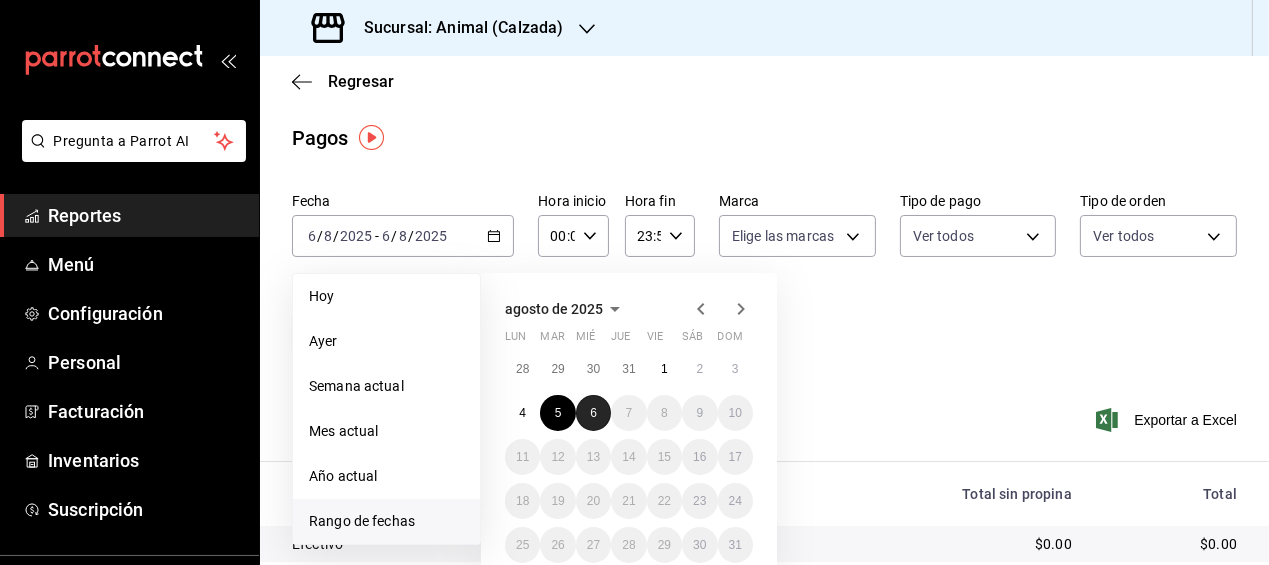 click on "6" at bounding box center [593, 413] 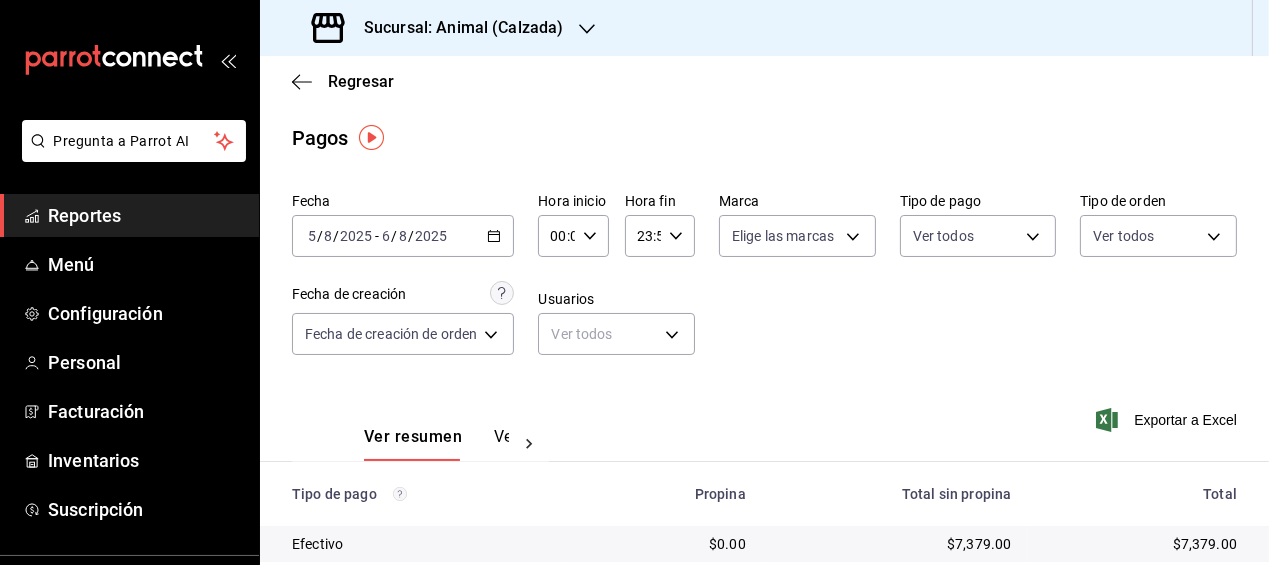 click 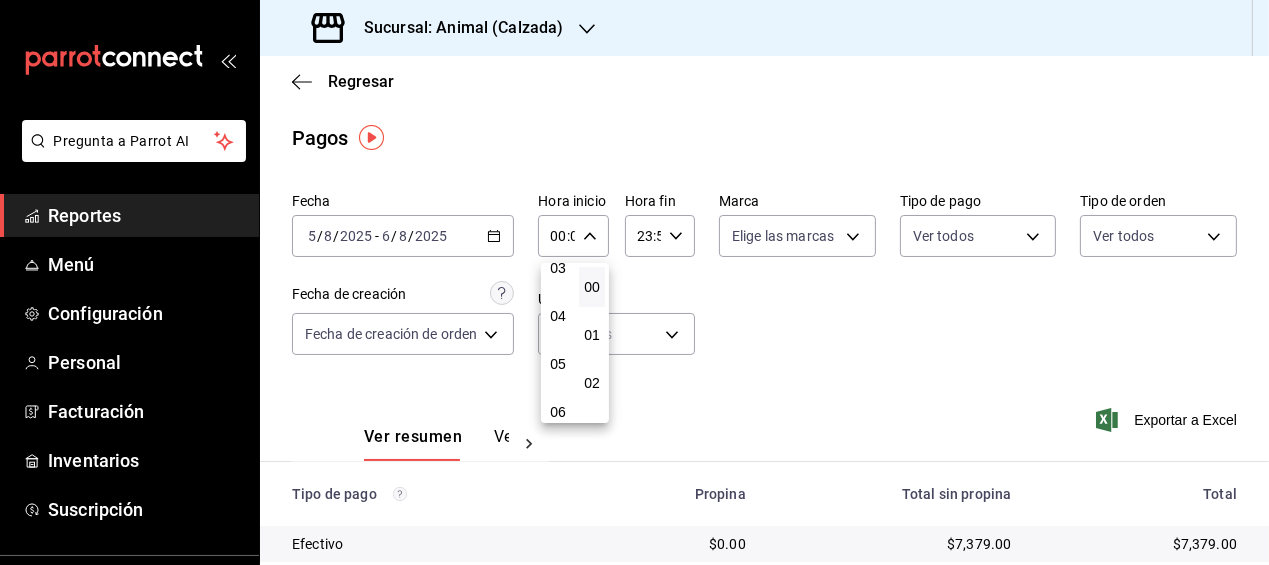 scroll, scrollTop: 166, scrollLeft: 0, axis: vertical 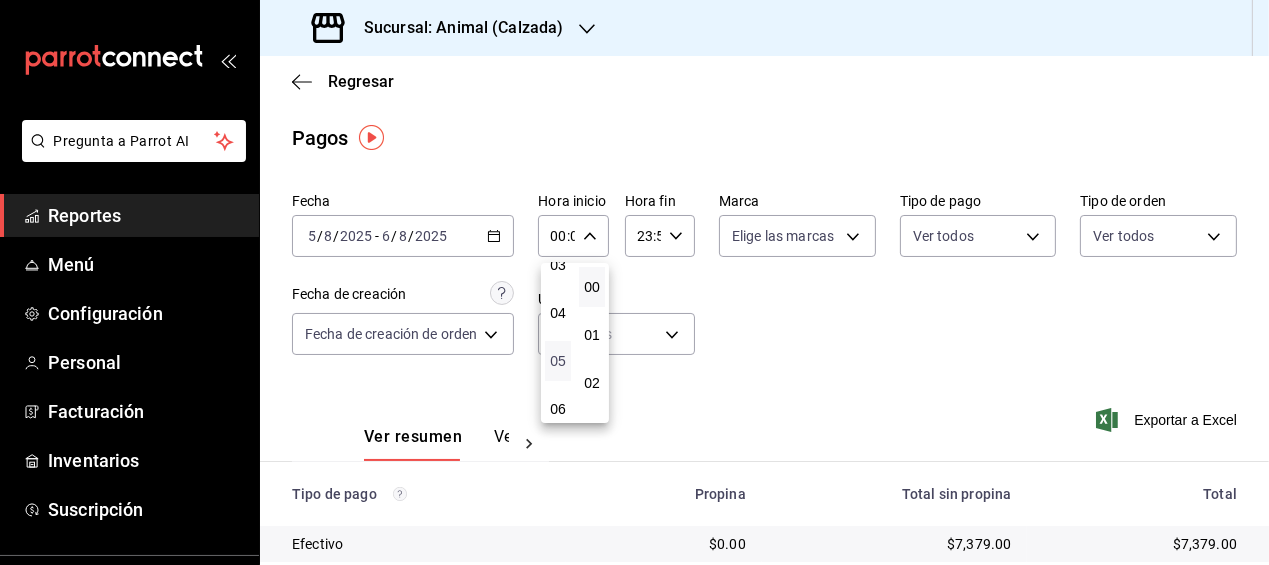 click on "05" at bounding box center (558, 361) 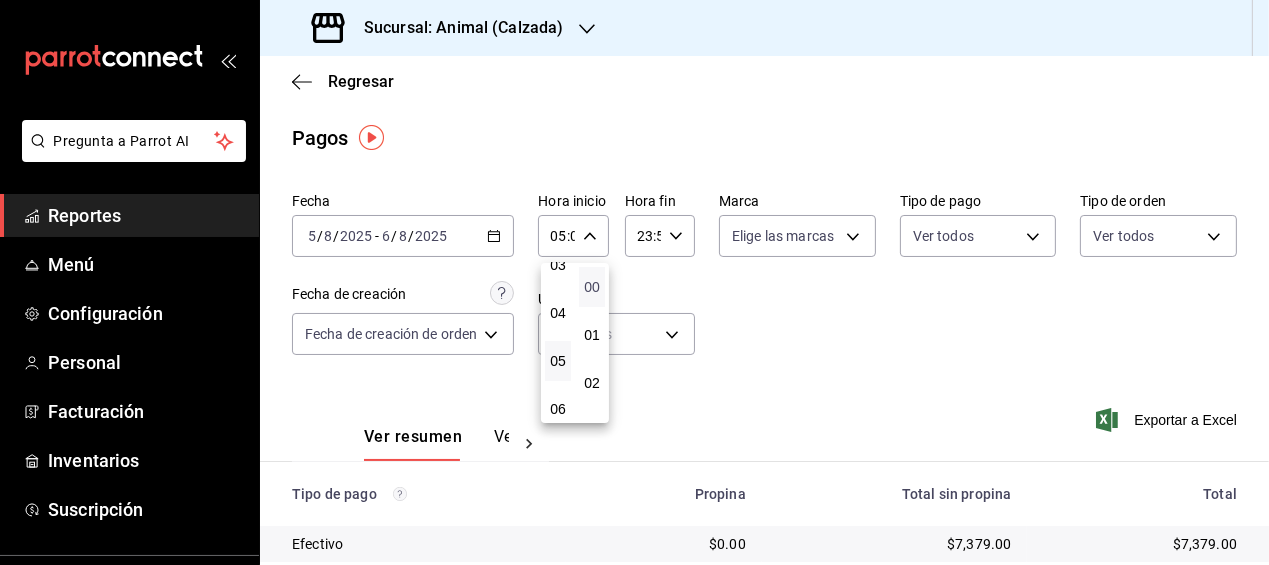click on "00" at bounding box center [592, 287] 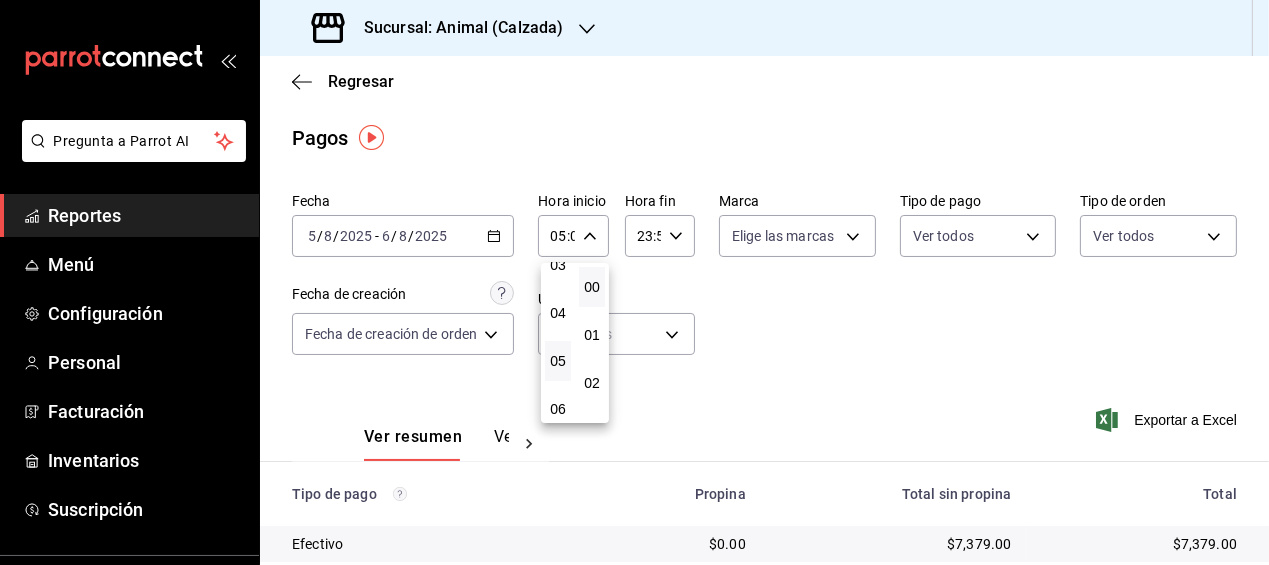click at bounding box center [634, 282] 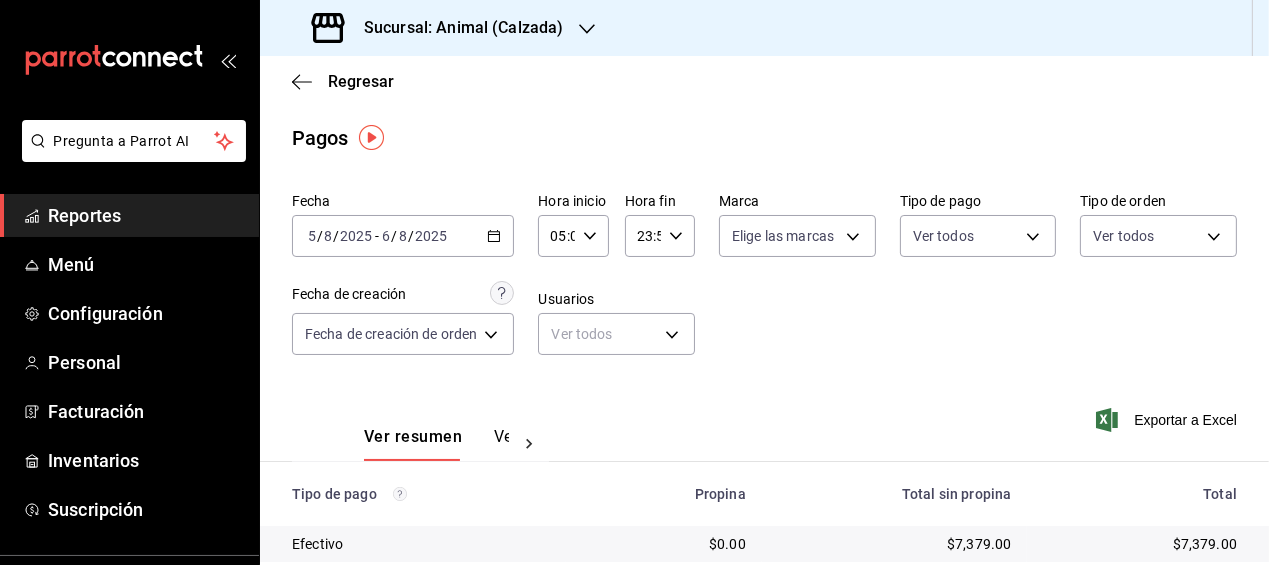 click 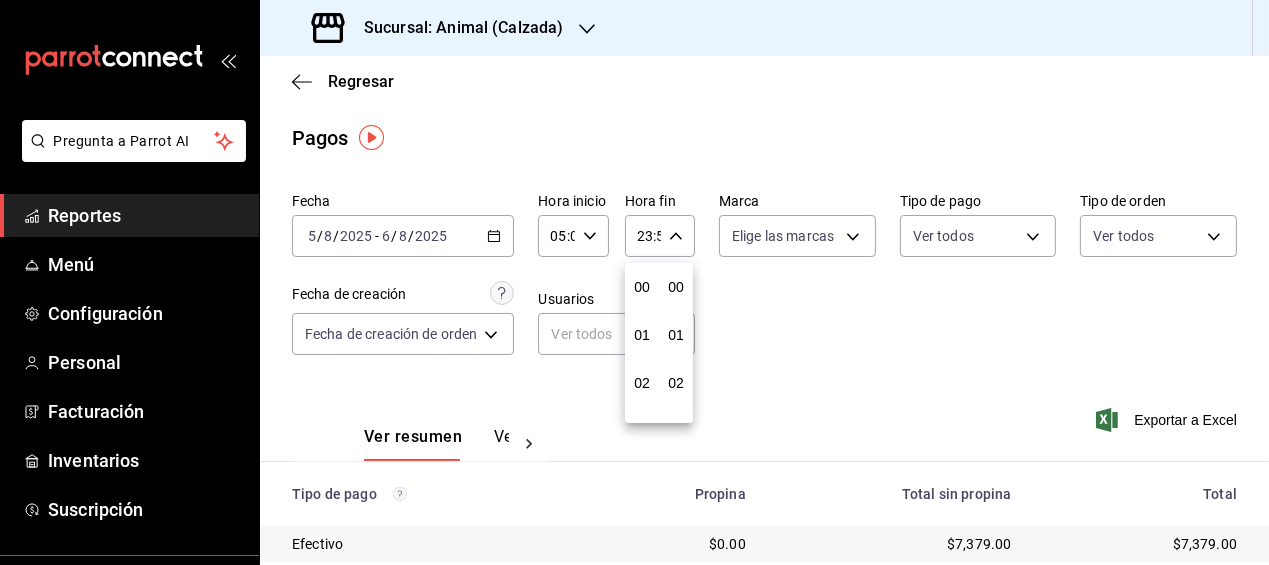 scroll, scrollTop: 988, scrollLeft: 0, axis: vertical 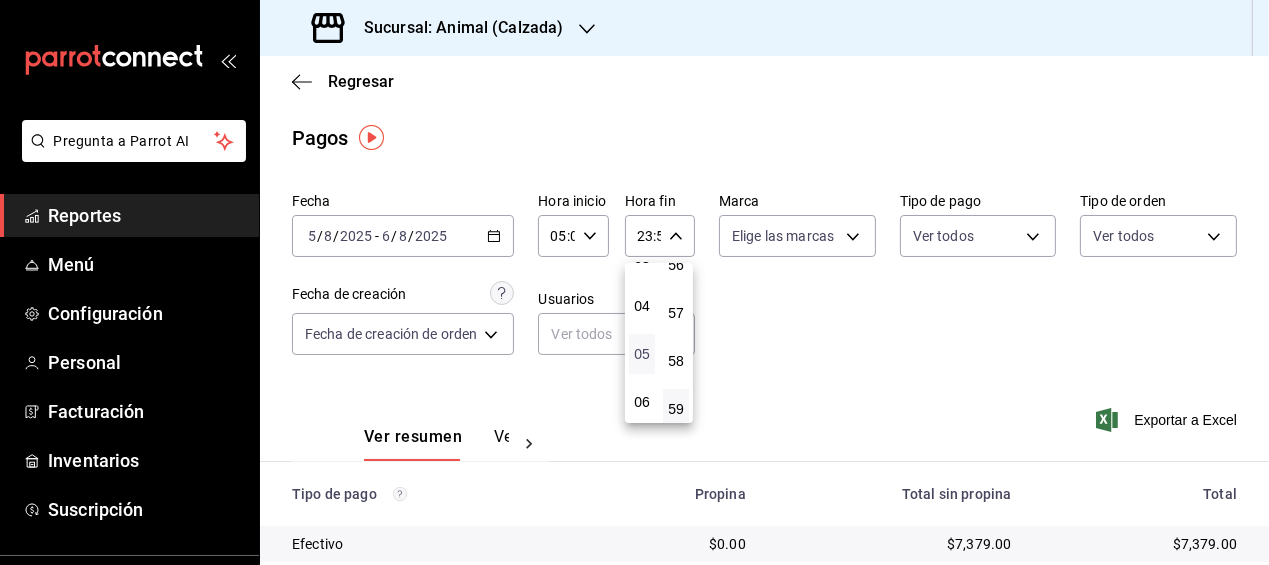 click on "05" at bounding box center (642, 354) 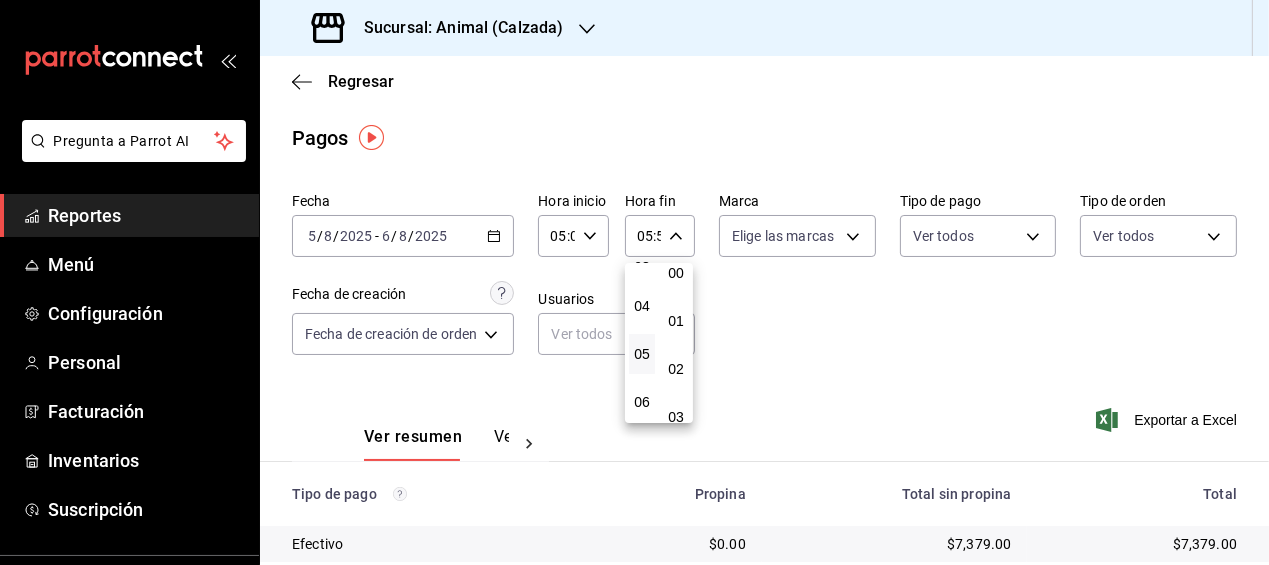 scroll, scrollTop: 0, scrollLeft: 0, axis: both 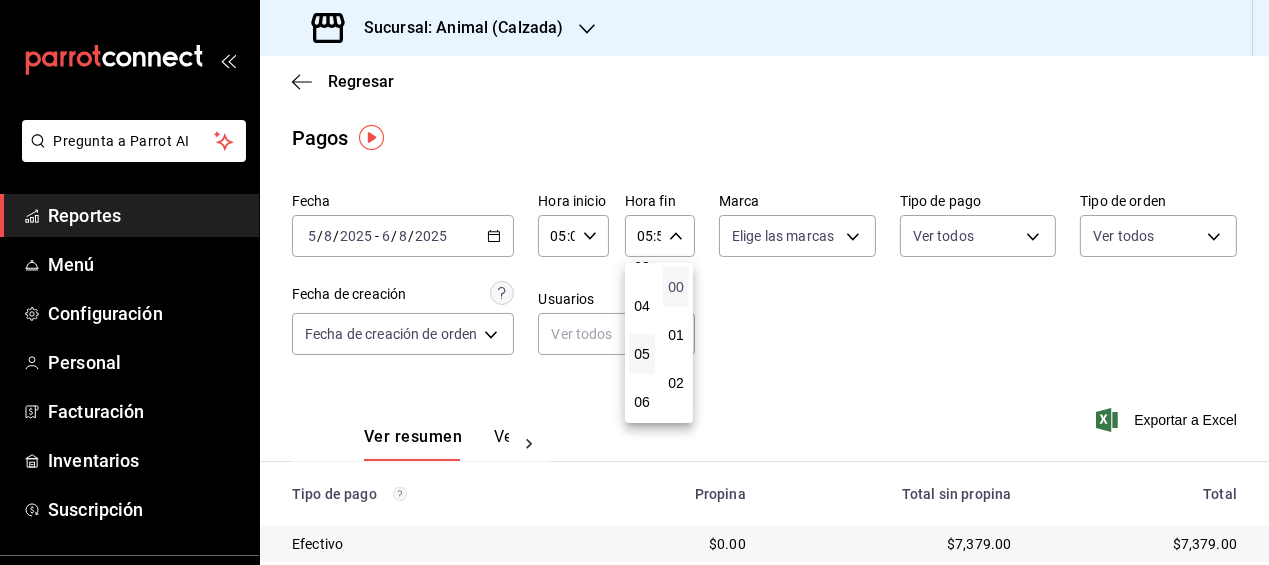 click on "00" at bounding box center (676, 287) 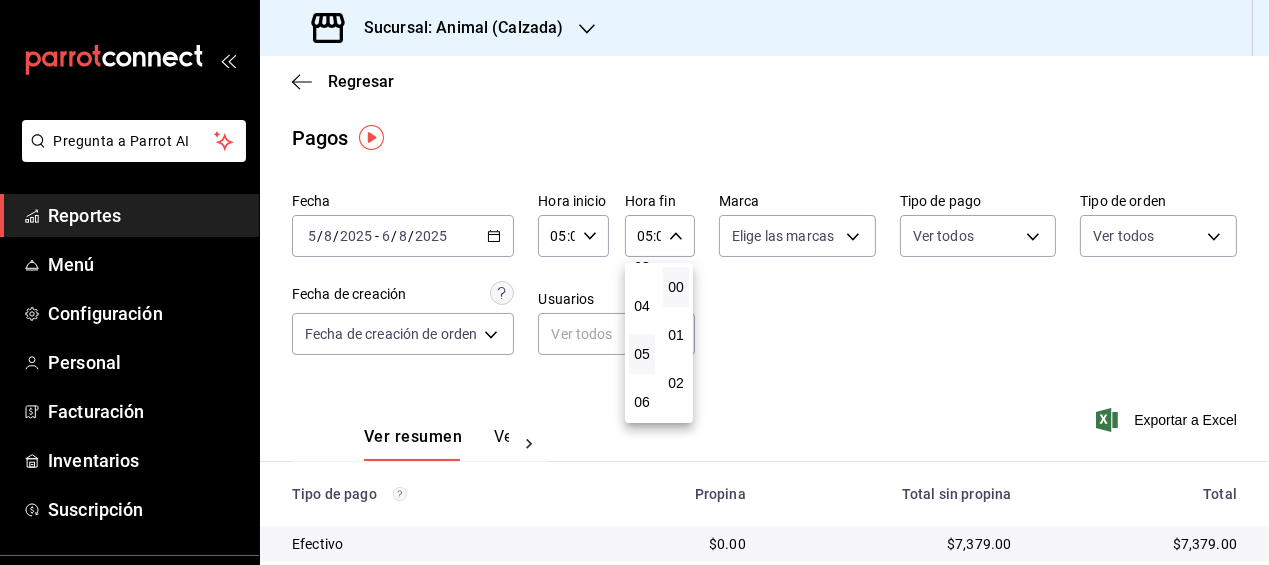 click at bounding box center (634, 282) 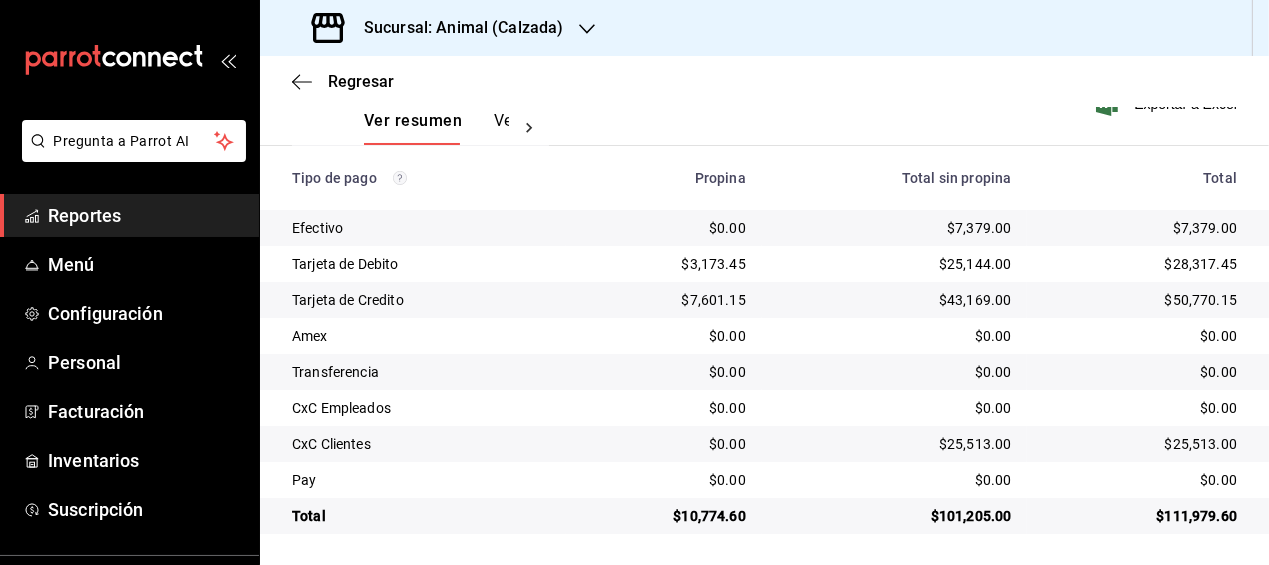 scroll, scrollTop: 105, scrollLeft: 0, axis: vertical 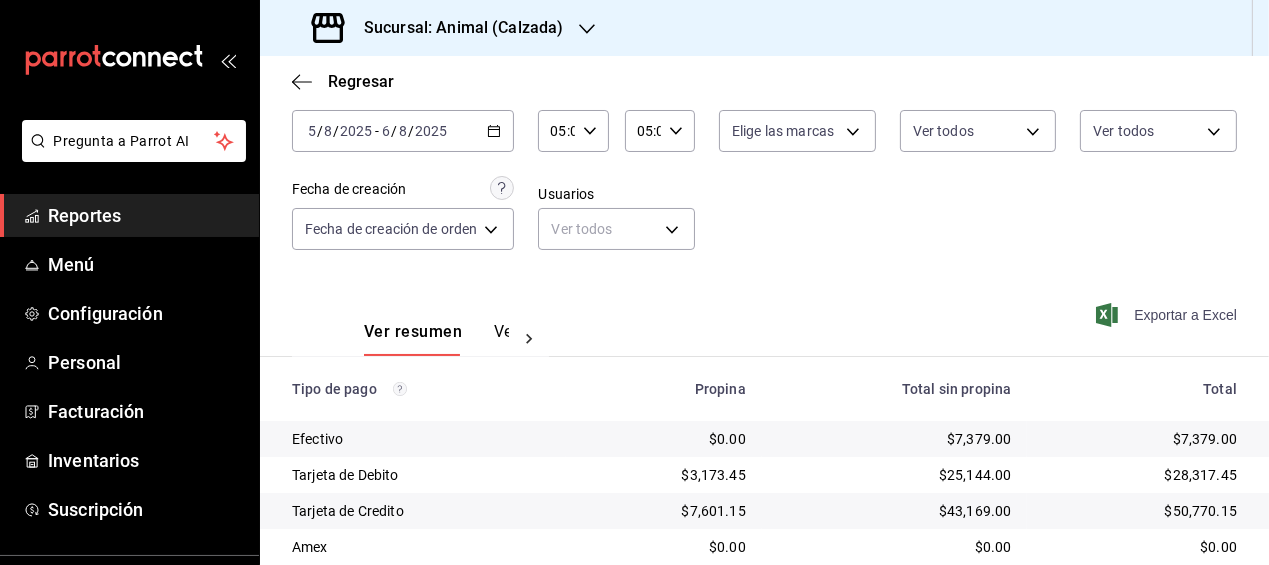 click on "Exportar a Excel" at bounding box center (1168, 315) 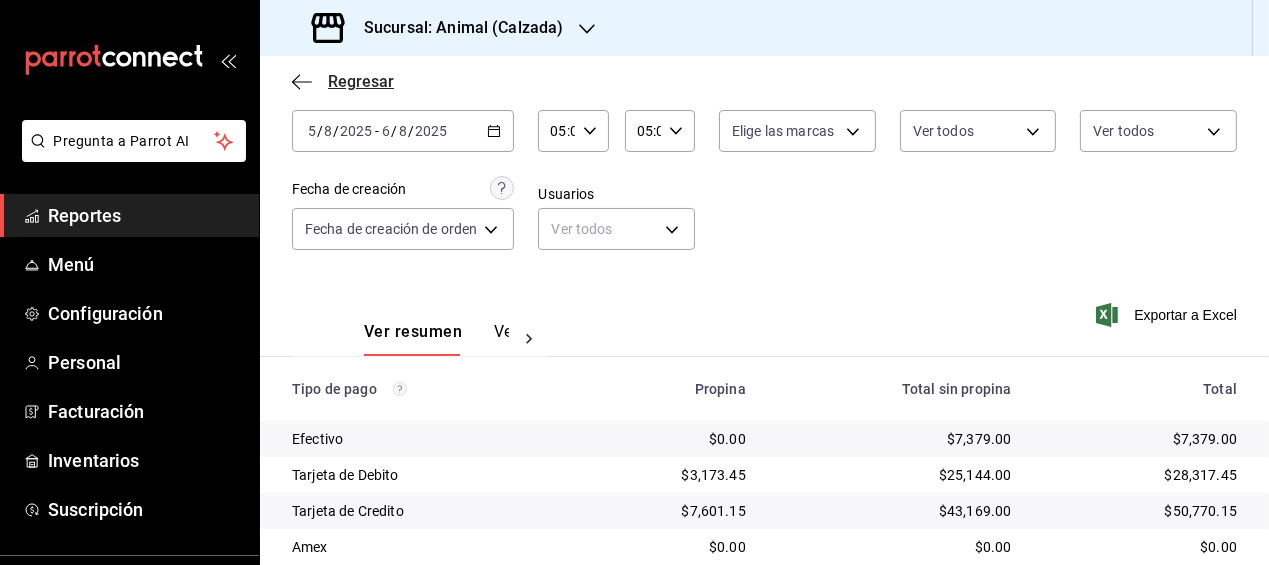 click 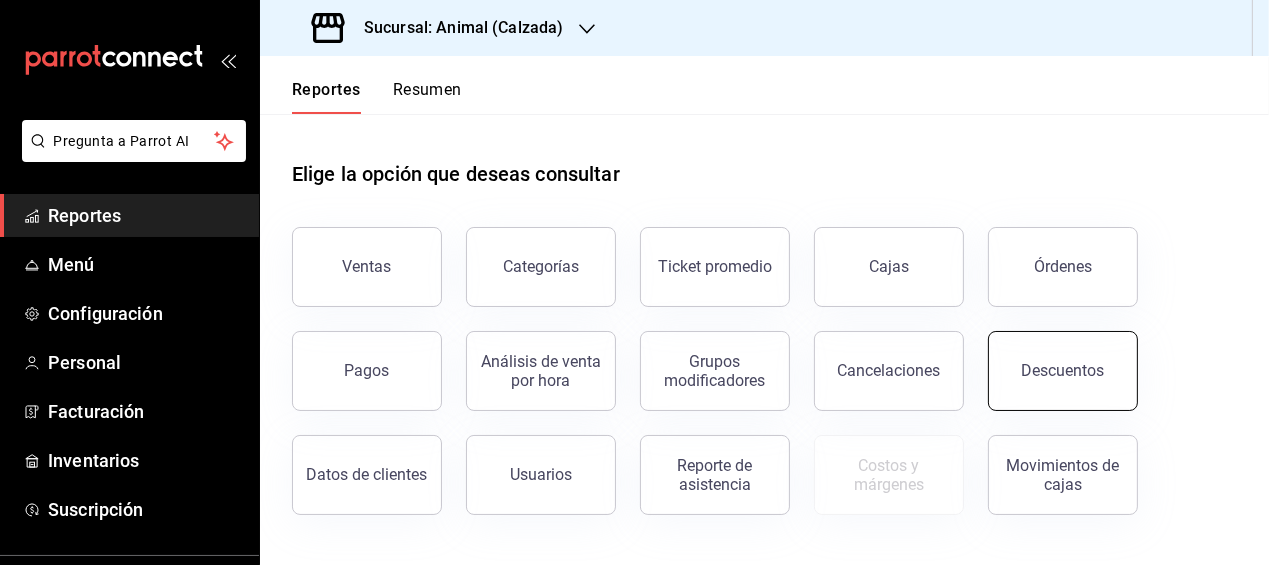 click on "Descuentos" at bounding box center [1063, 370] 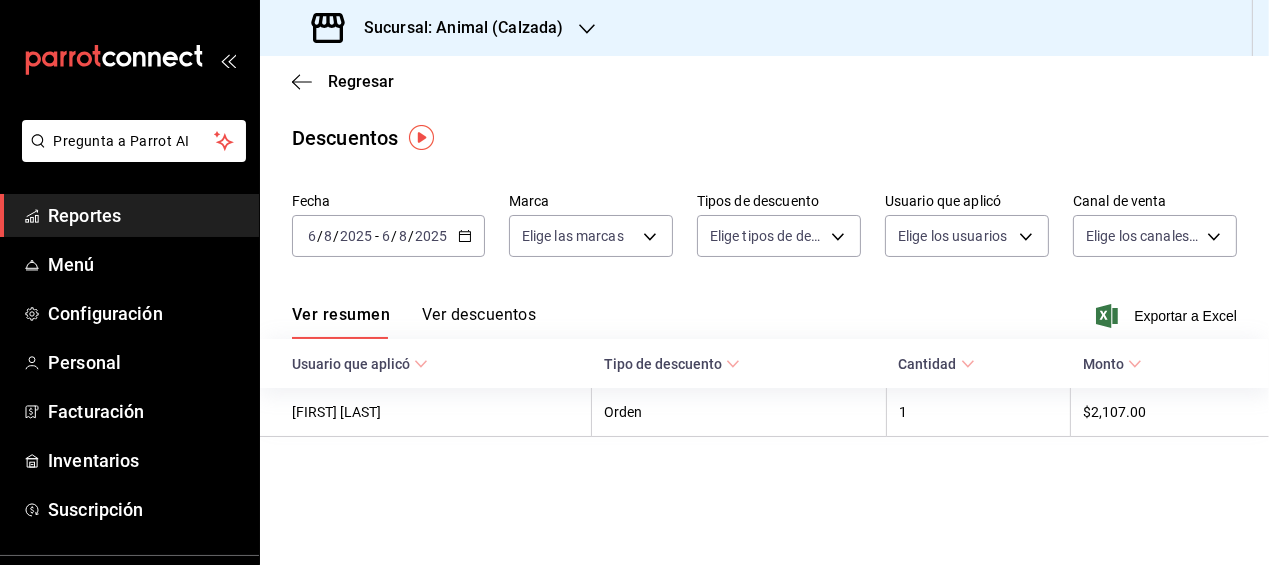 click 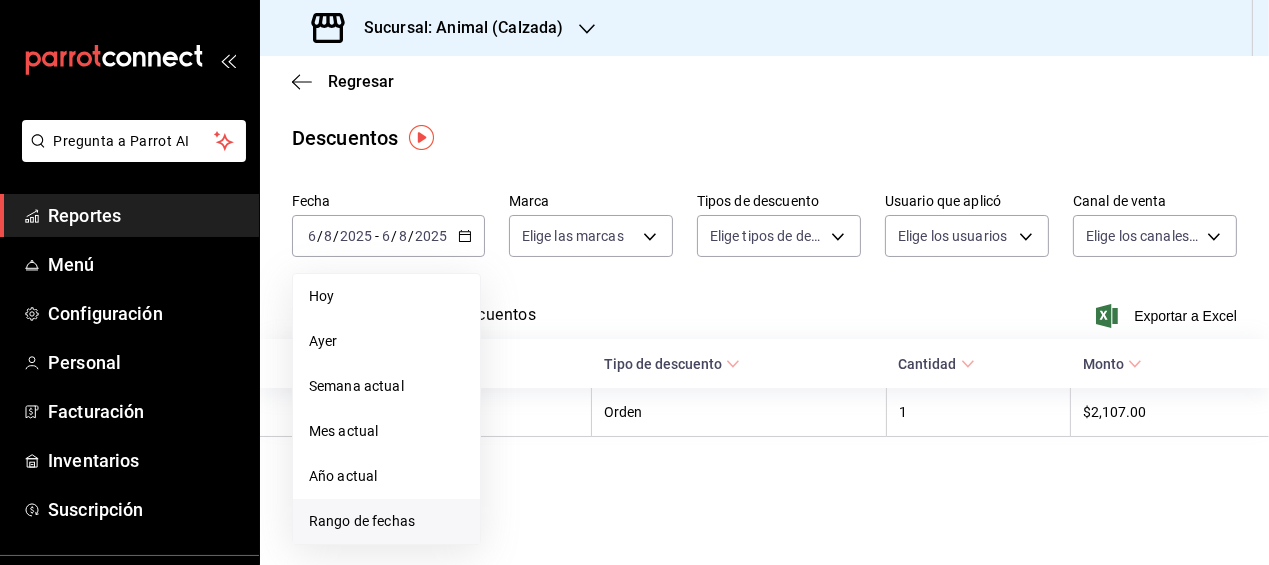 click on "Rango de fechas" at bounding box center (386, 521) 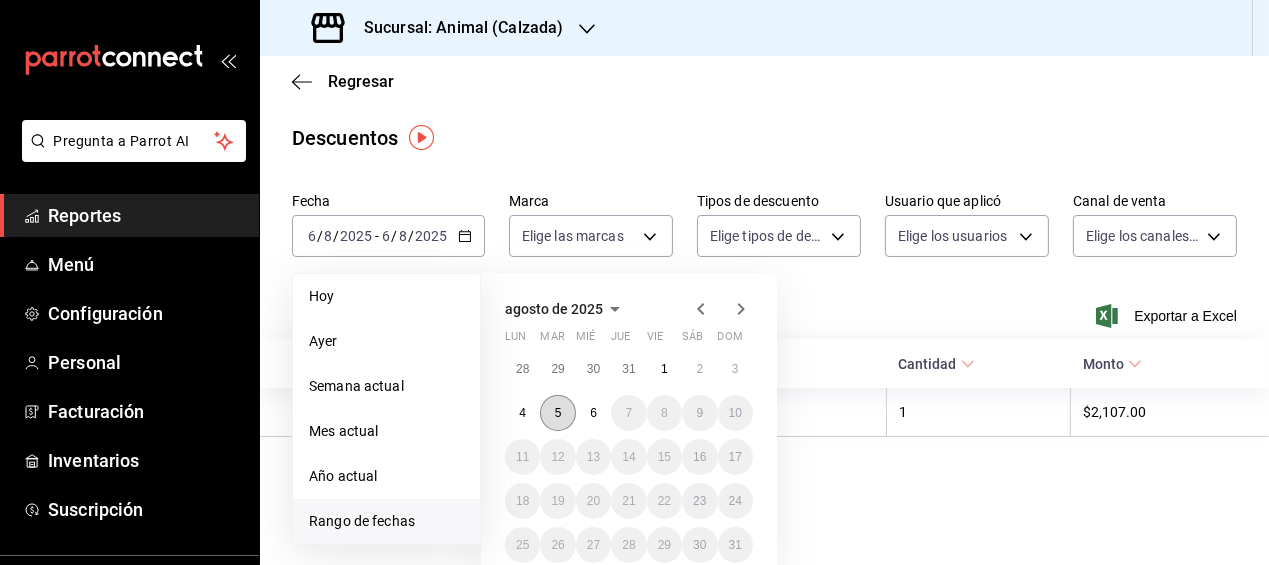 click on "5" at bounding box center (557, 413) 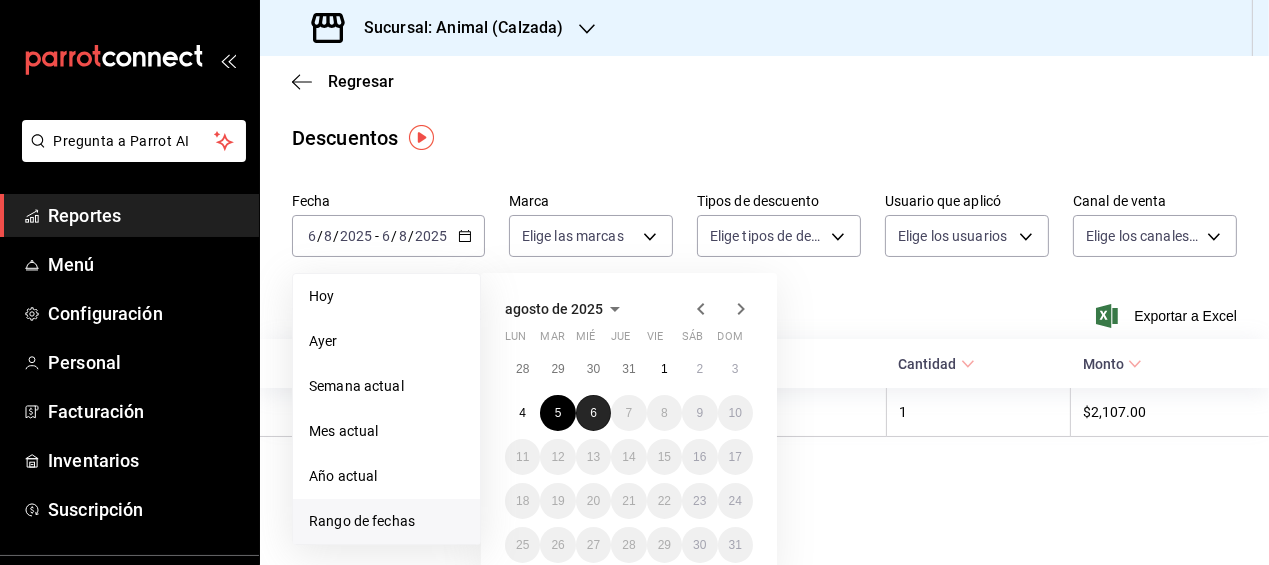 click on "6" at bounding box center [593, 413] 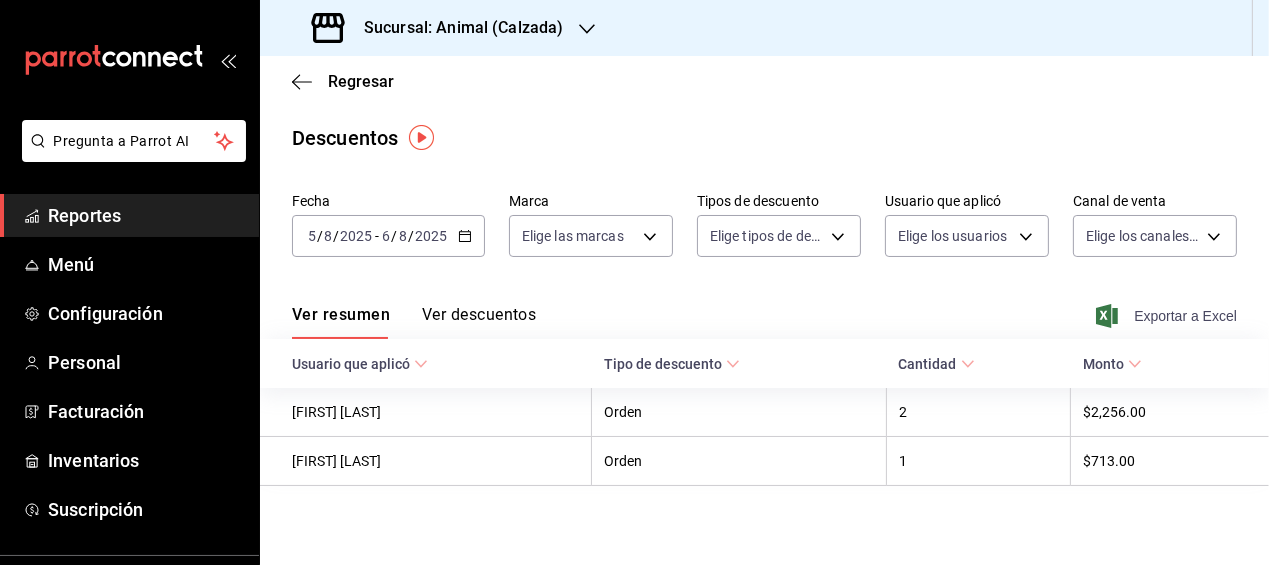 click on "Exportar a Excel" at bounding box center (1168, 316) 